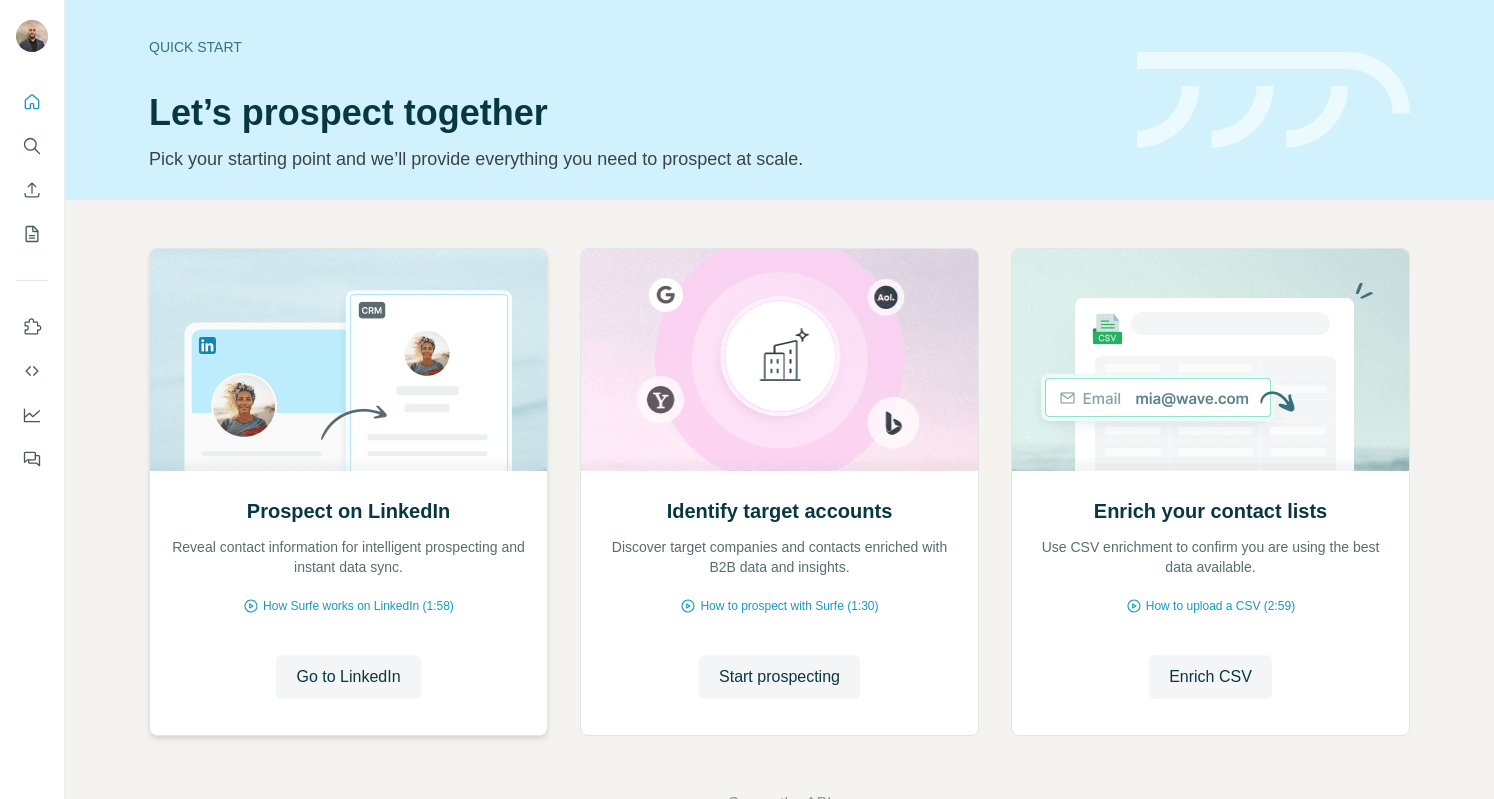 scroll, scrollTop: 0, scrollLeft: 0, axis: both 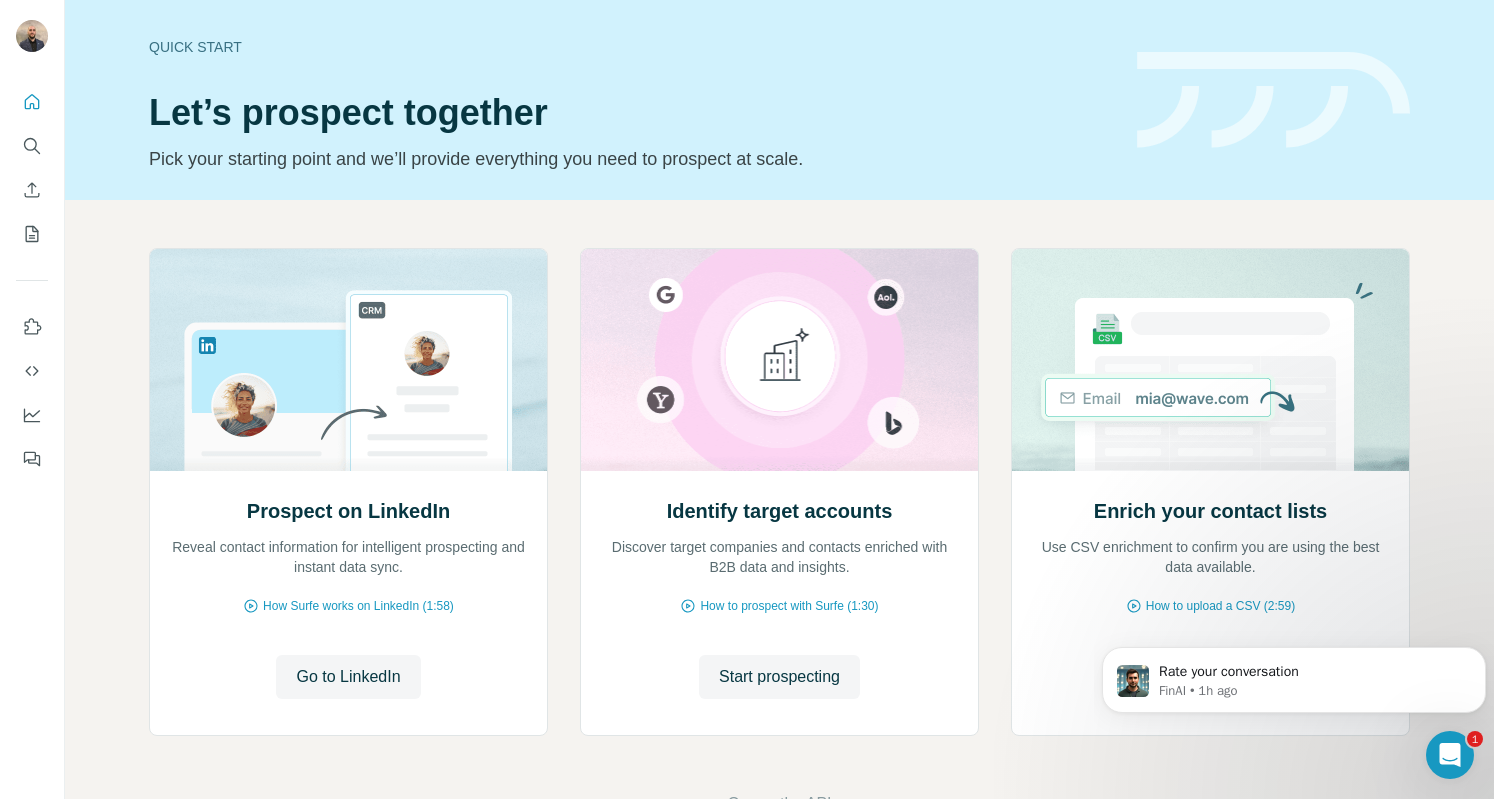 click 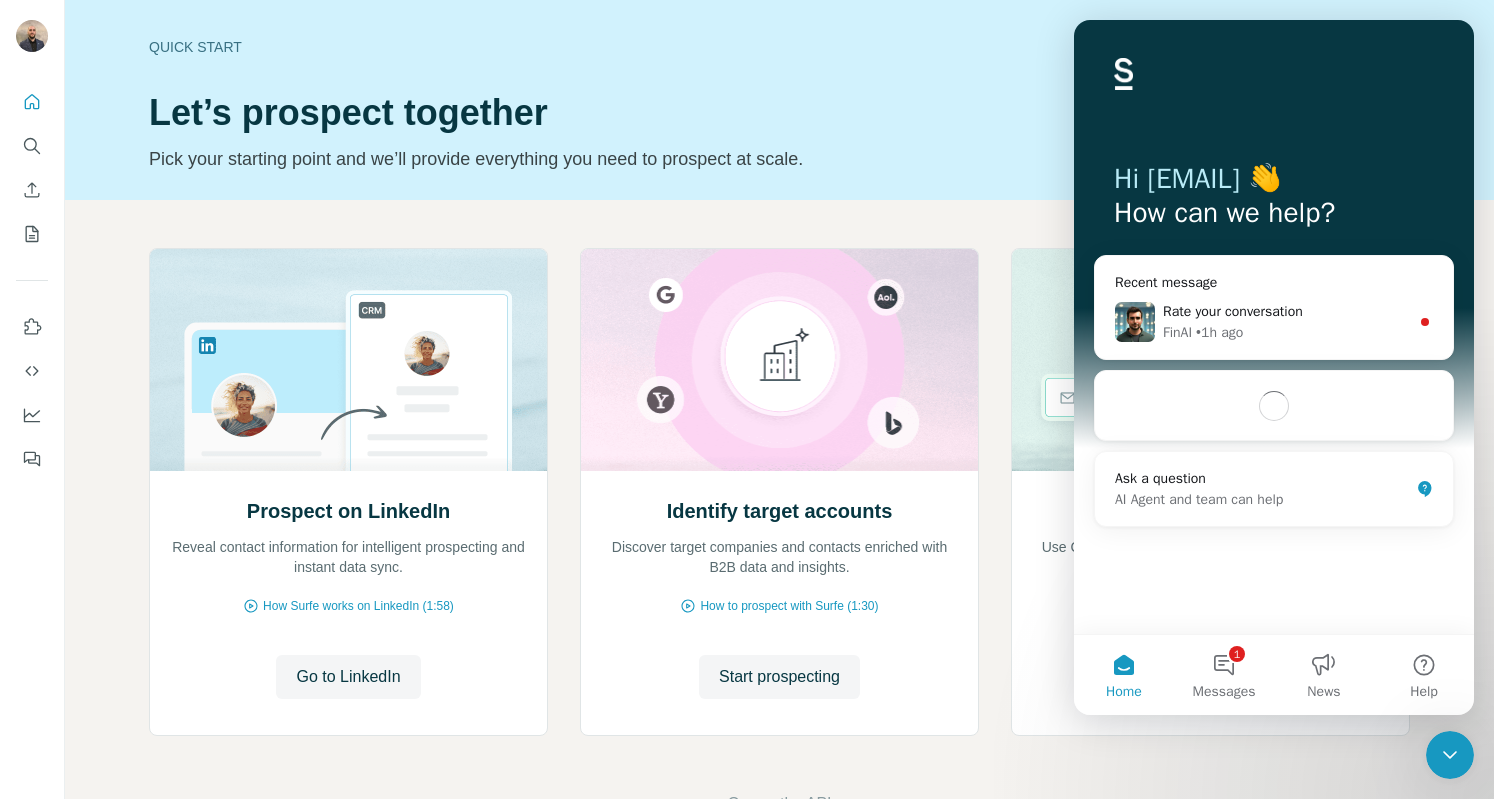scroll, scrollTop: 0, scrollLeft: 0, axis: both 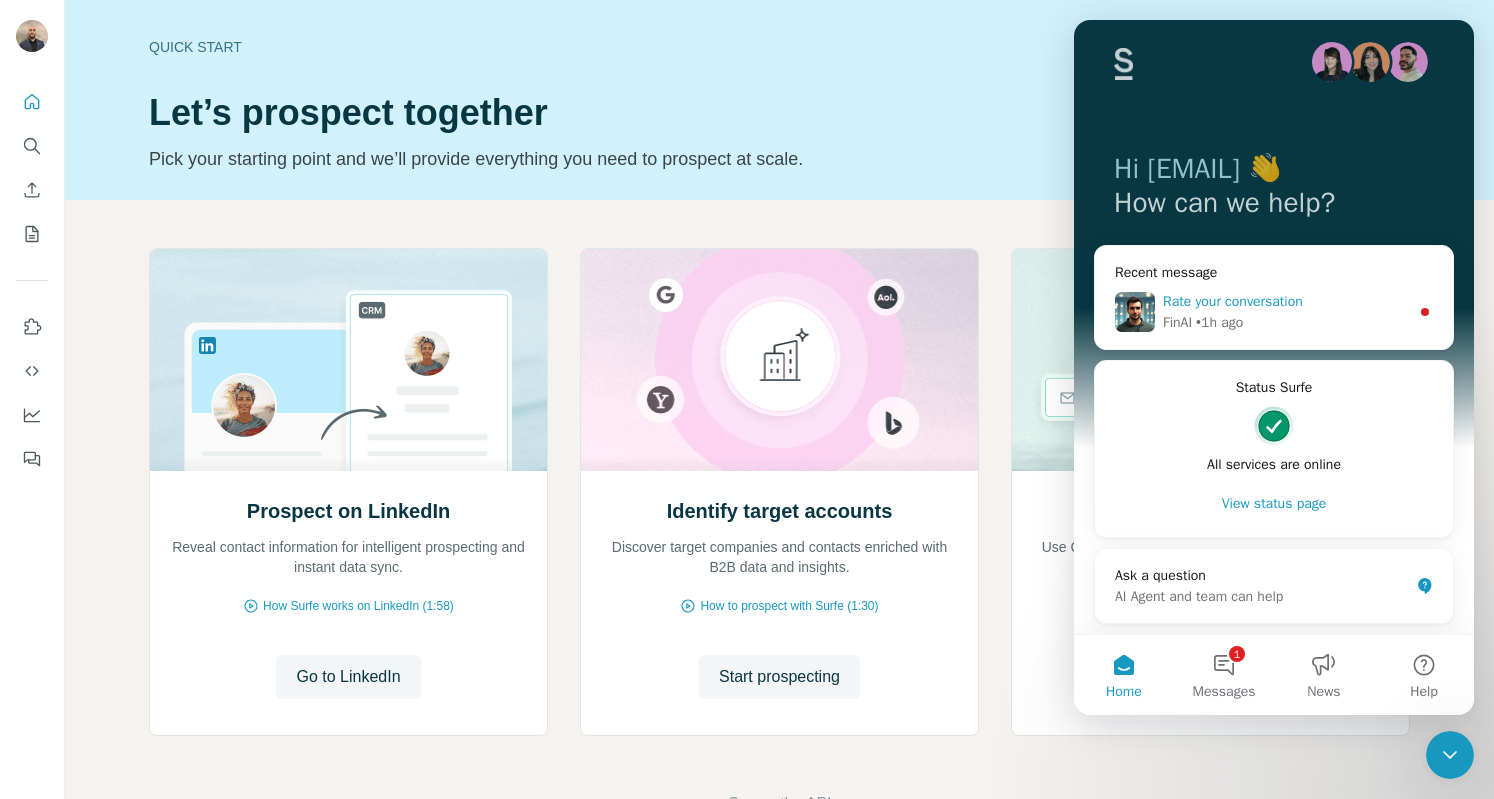 click on "Rate your conversation" at bounding box center [1286, 301] 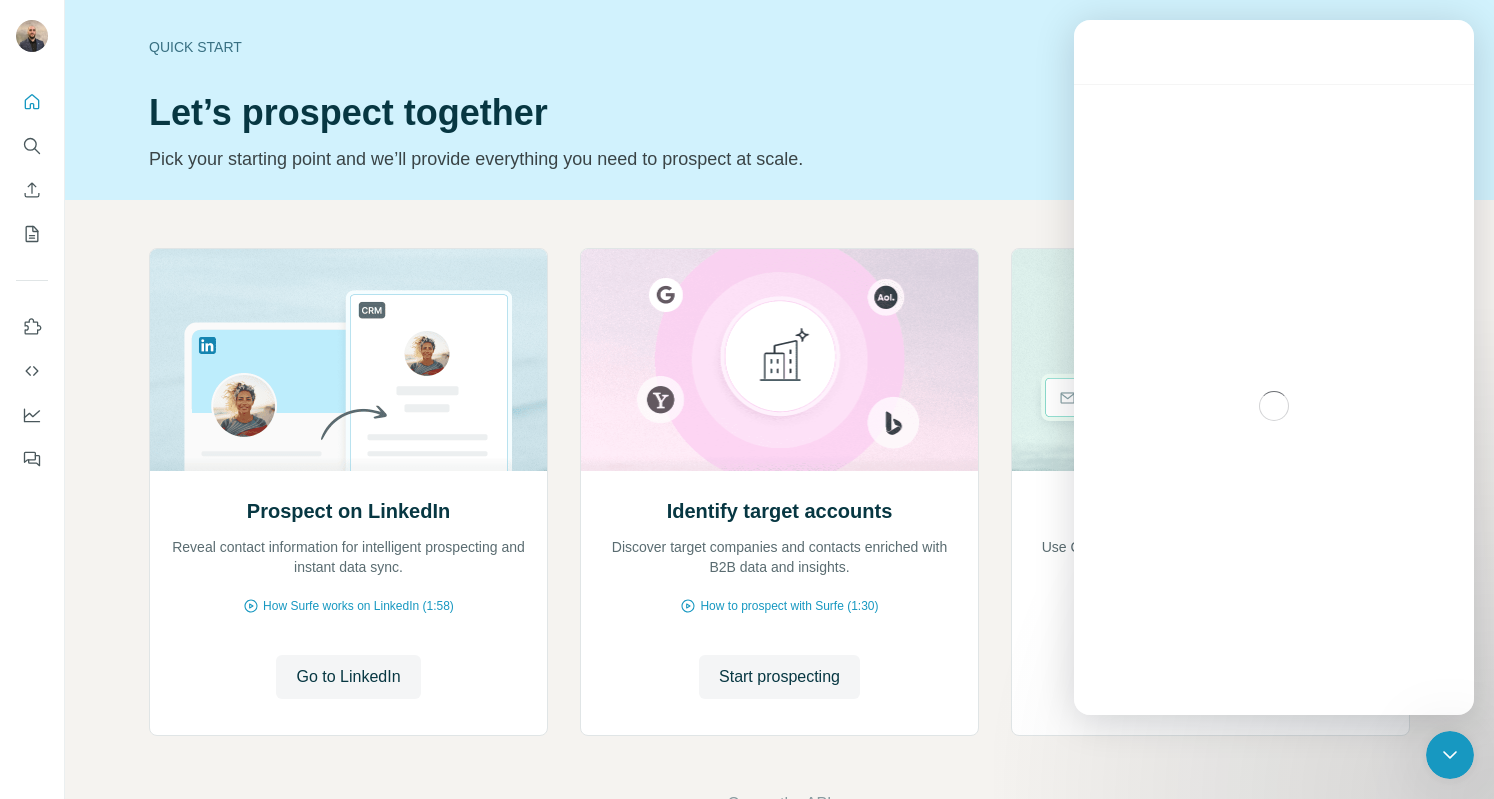 scroll, scrollTop: 0, scrollLeft: 0, axis: both 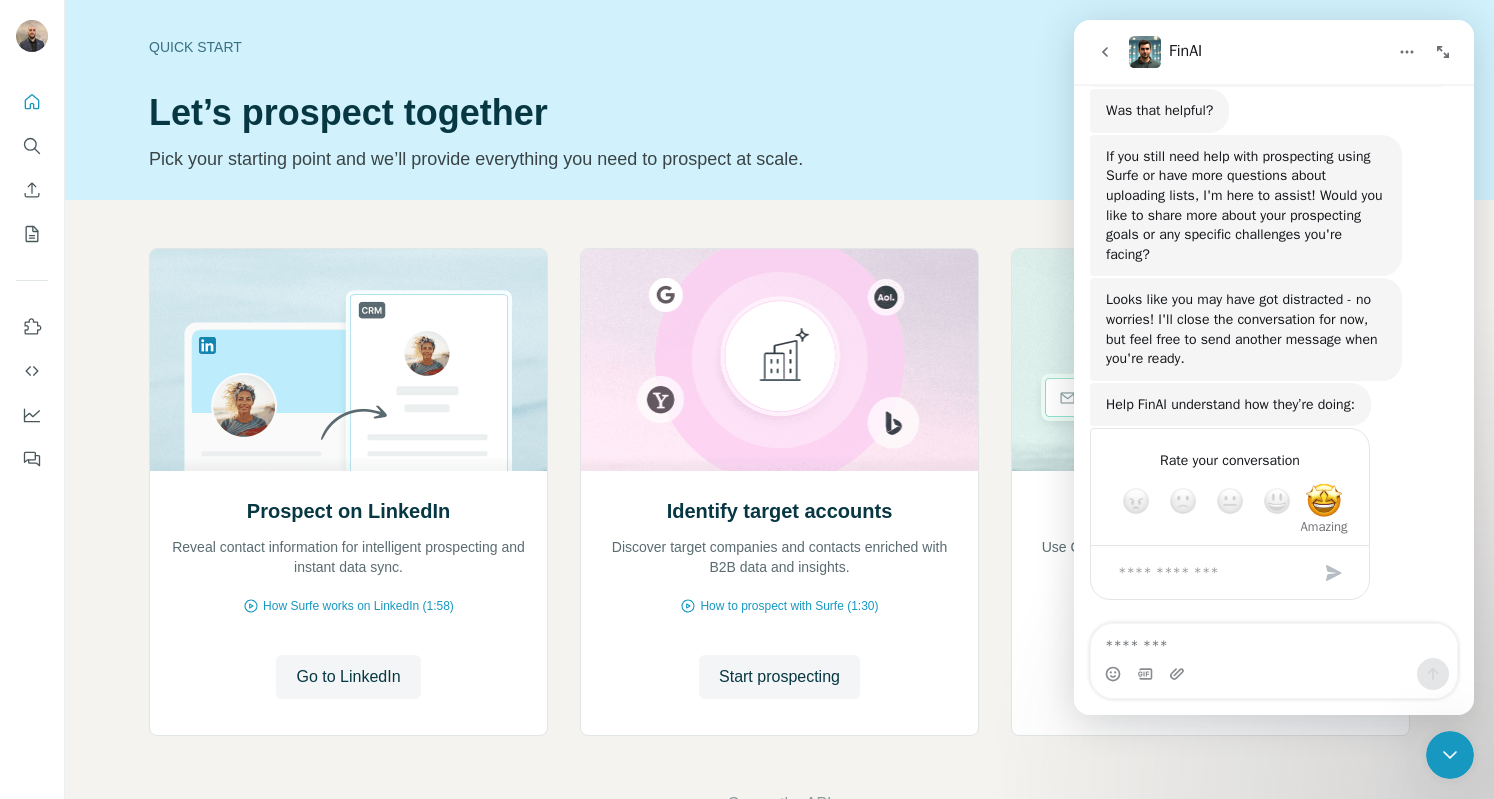 click at bounding box center (1324, 501) 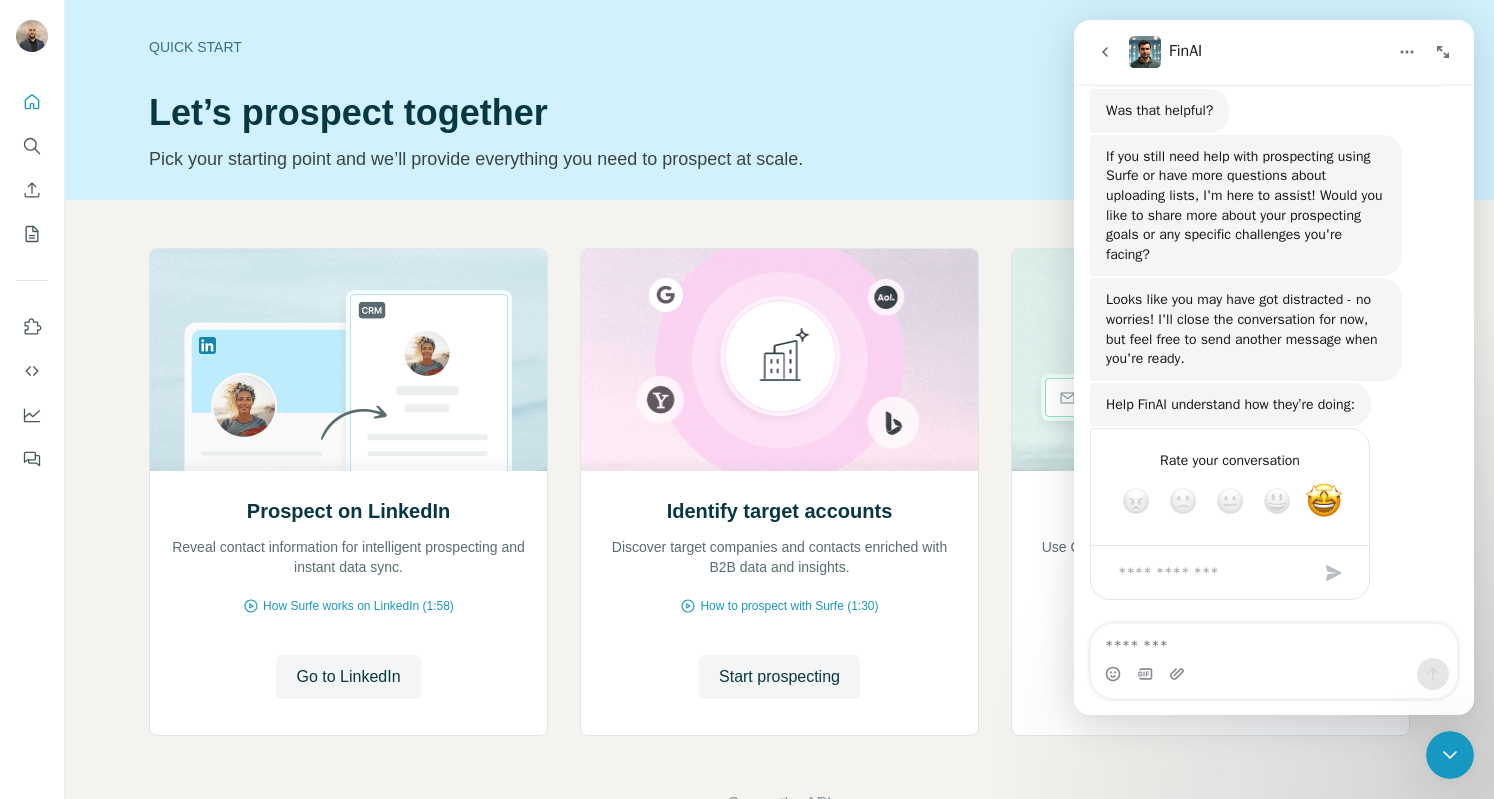 click 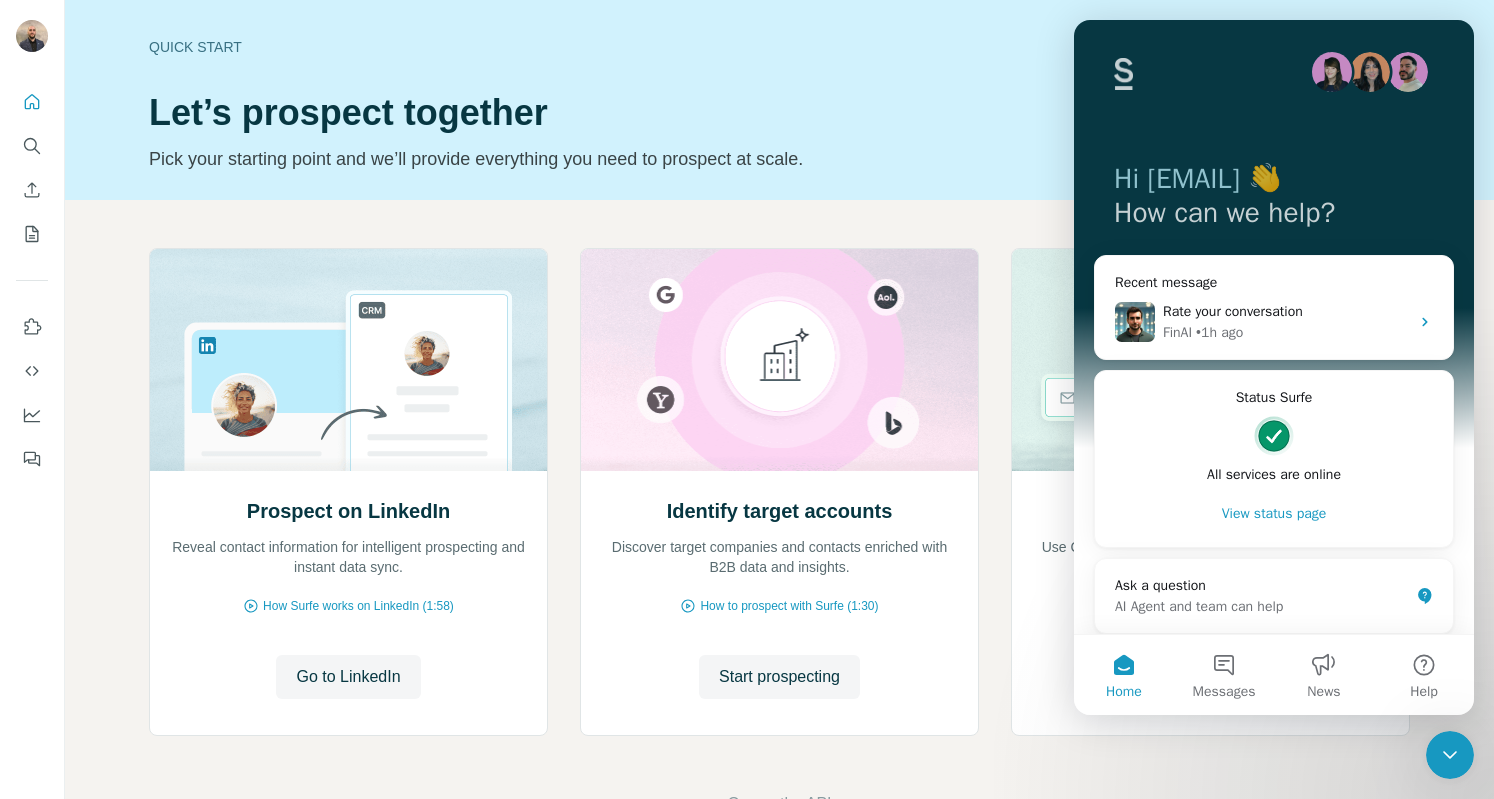 scroll, scrollTop: 76, scrollLeft: 0, axis: vertical 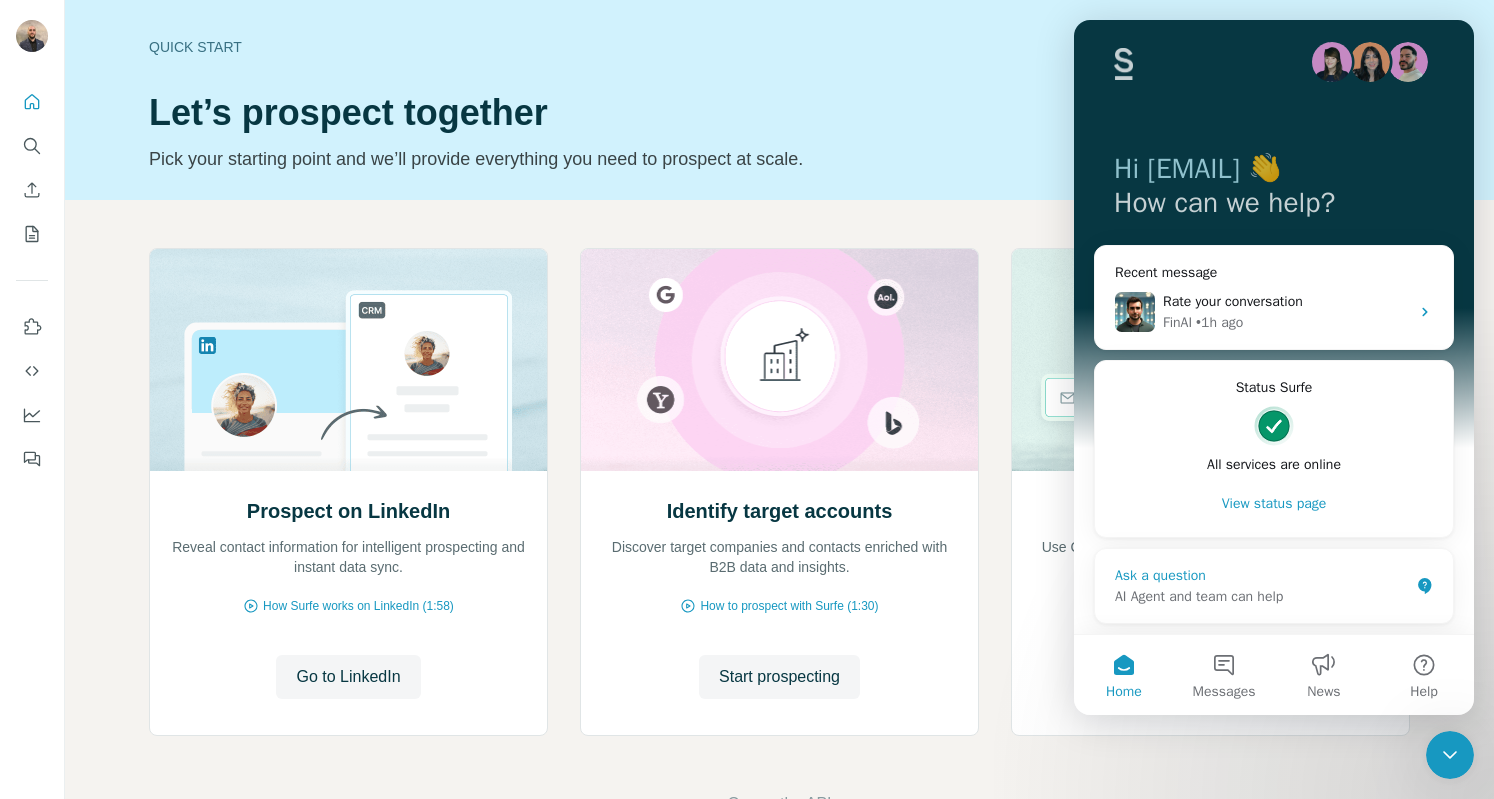 click on "AI Agent and team can help" at bounding box center (1262, 596) 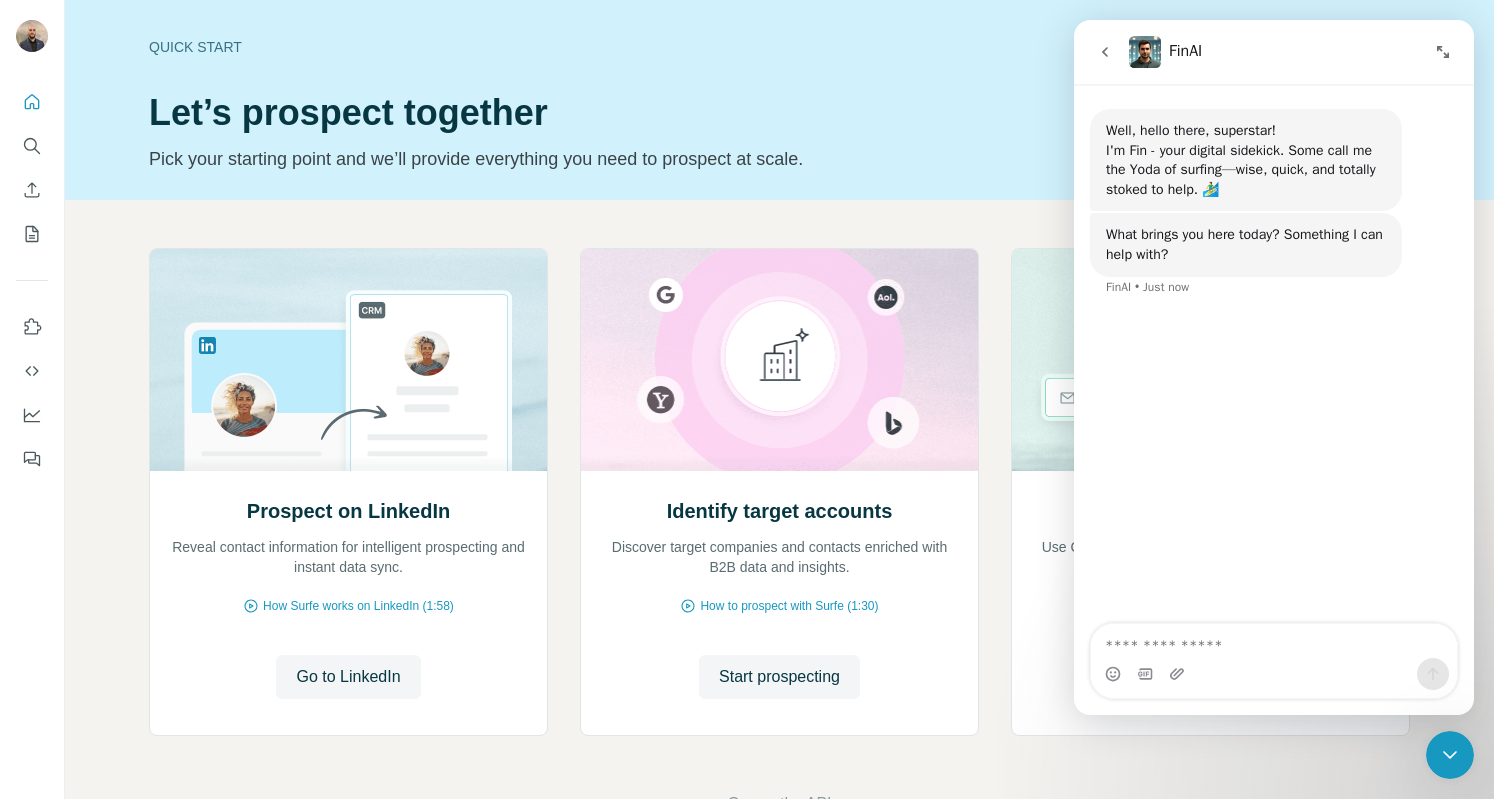 scroll, scrollTop: 0, scrollLeft: 0, axis: both 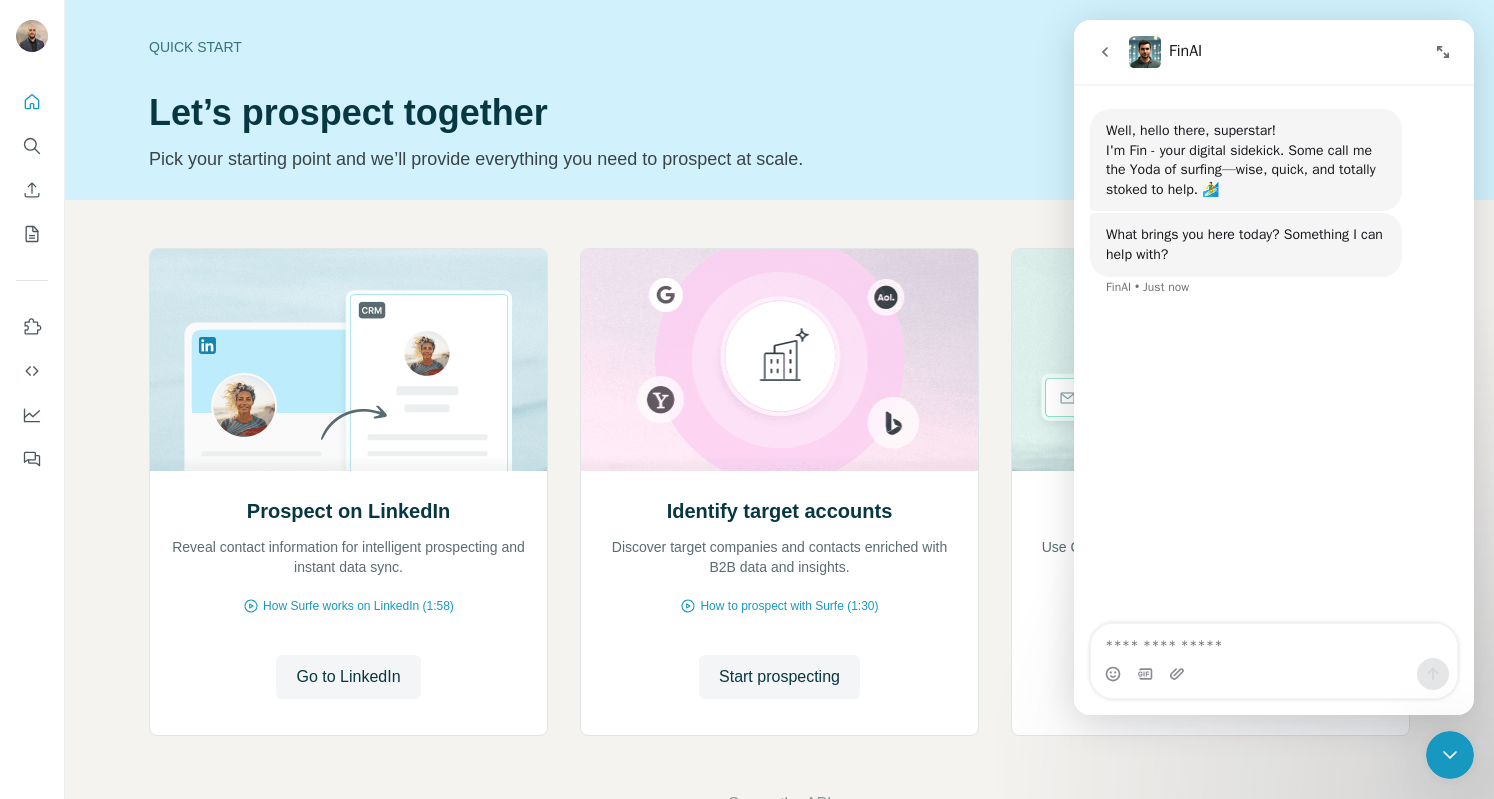 click at bounding box center (1274, 641) 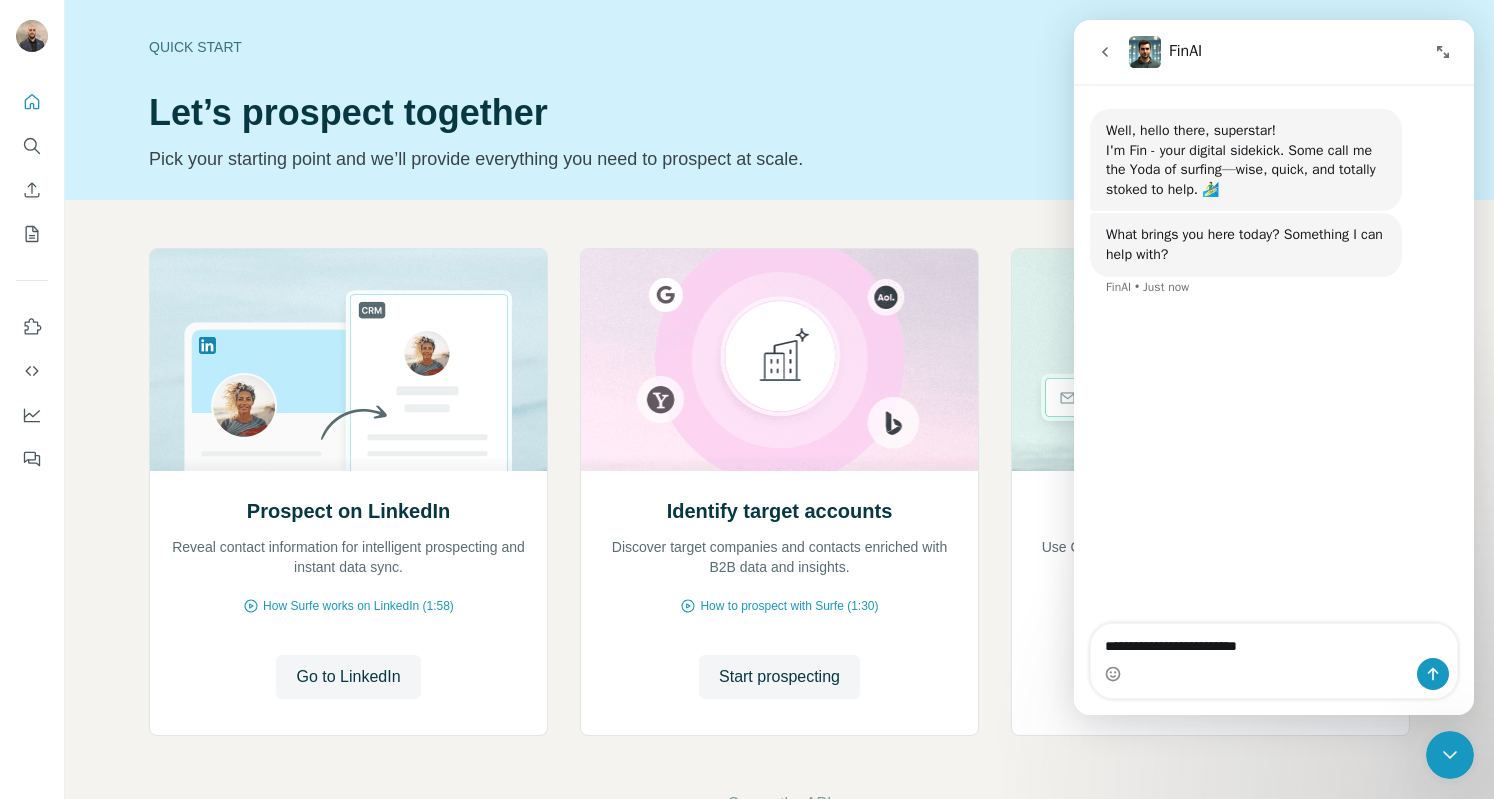 type on "**********" 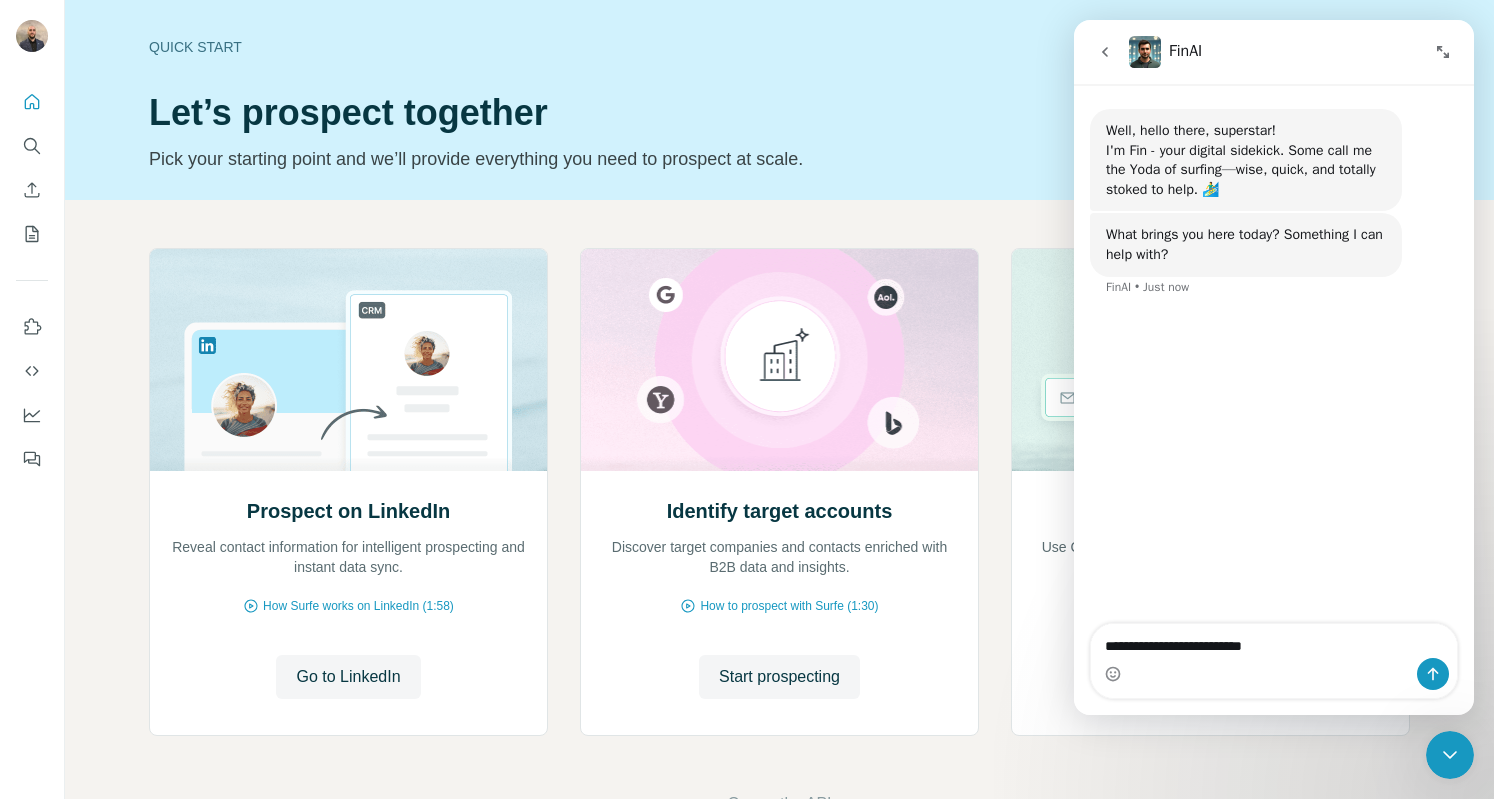 type 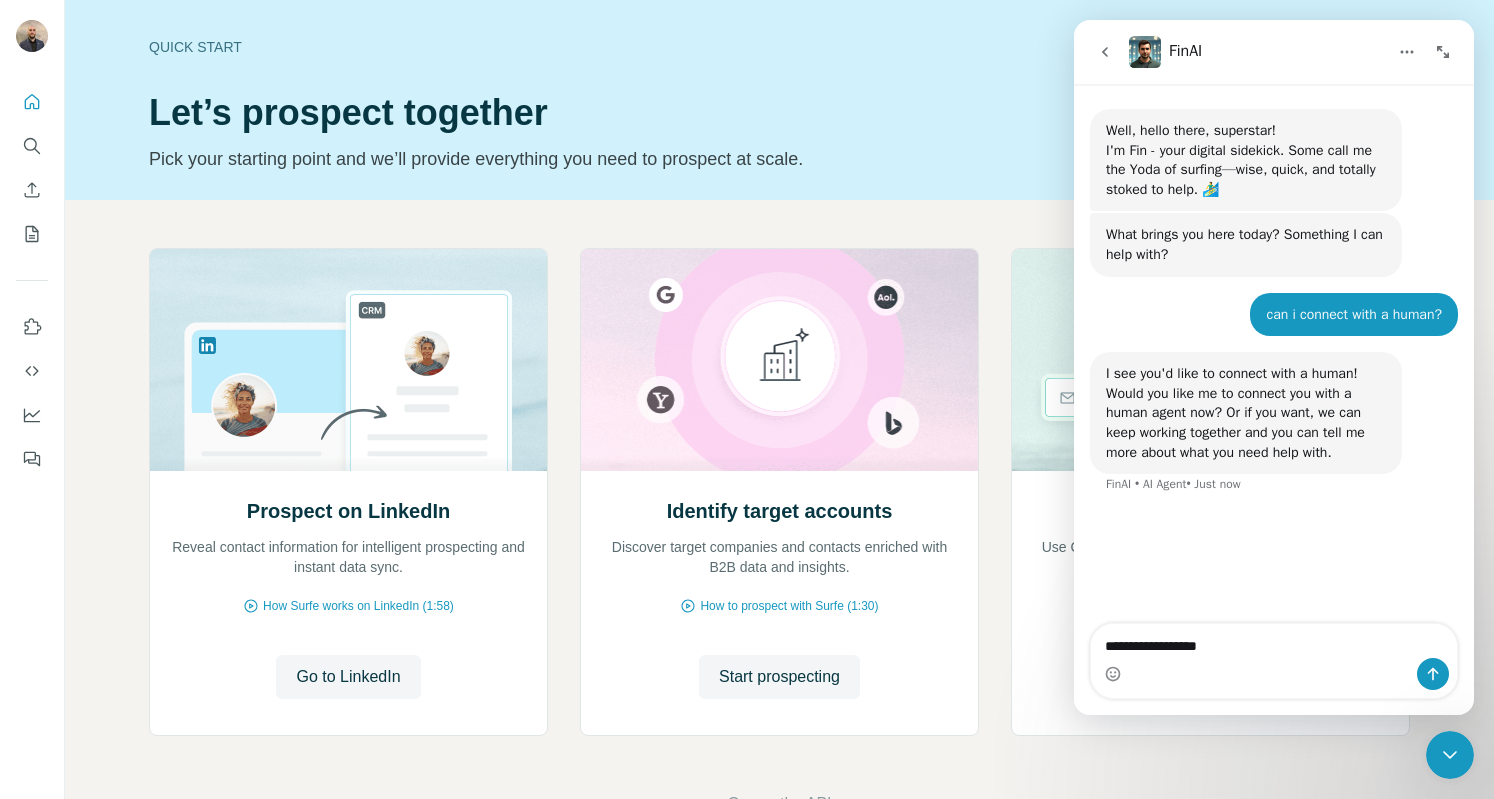 type on "**********" 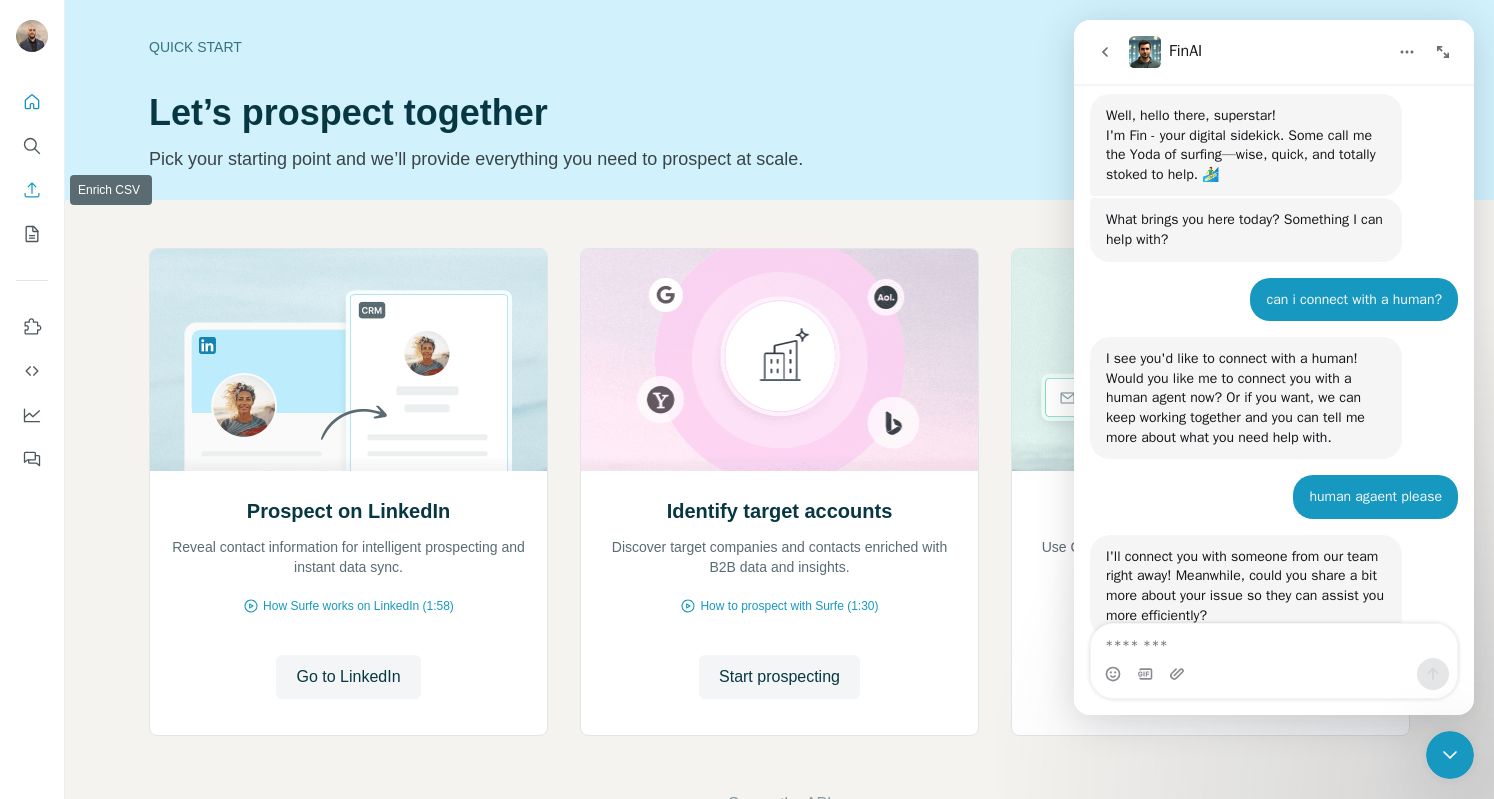 scroll, scrollTop: 68, scrollLeft: 0, axis: vertical 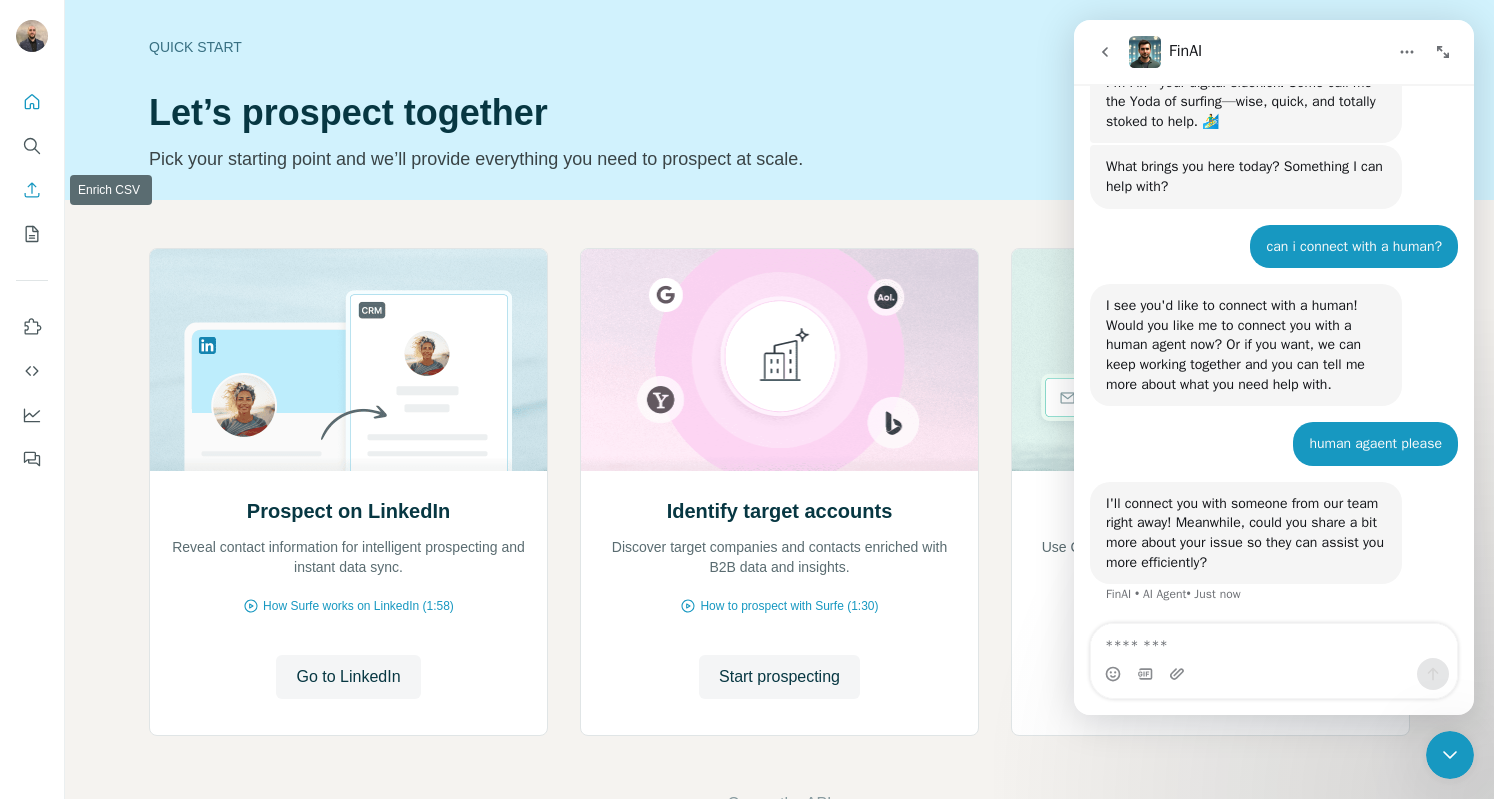 click at bounding box center [32, 190] 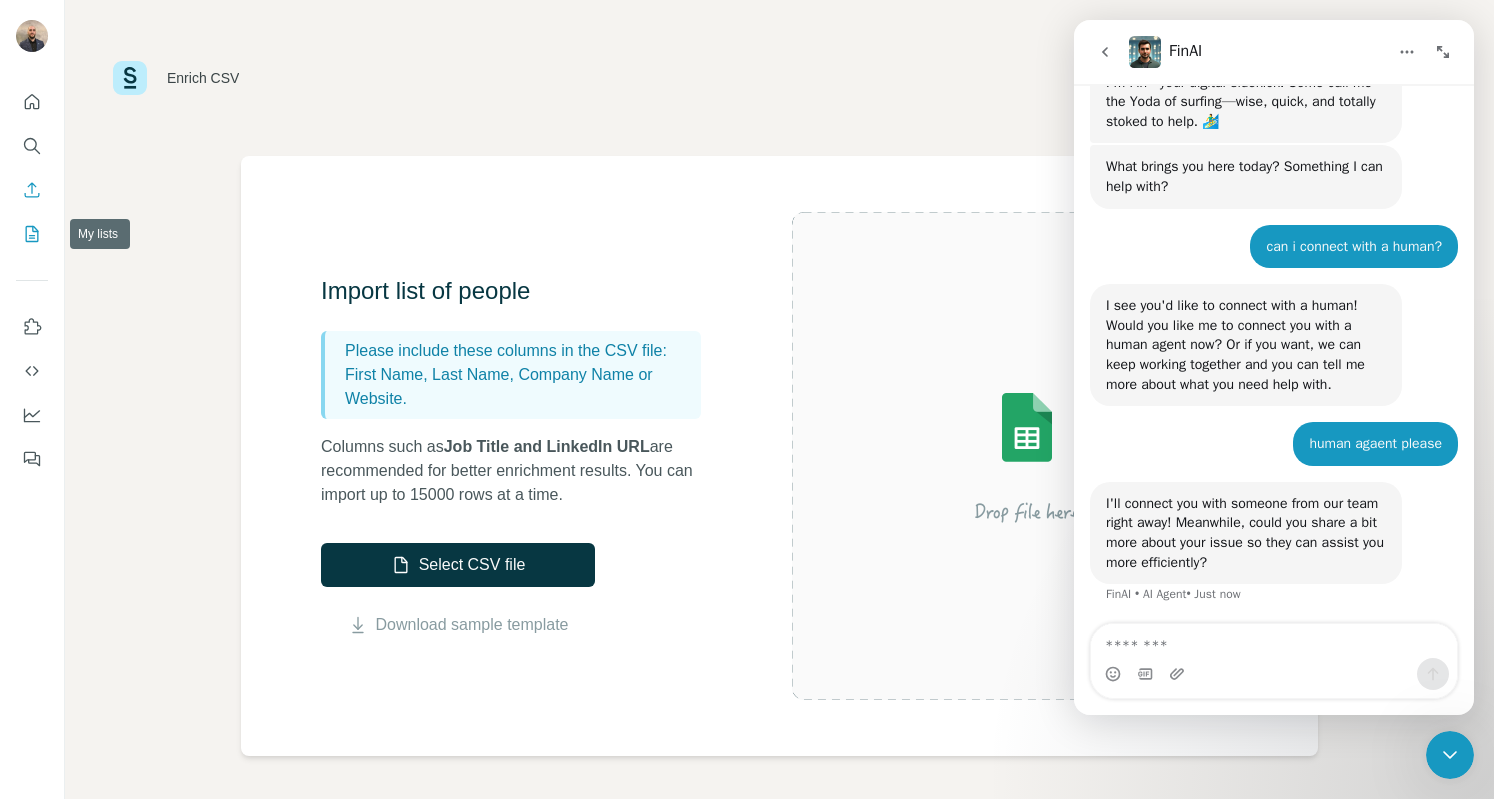 click 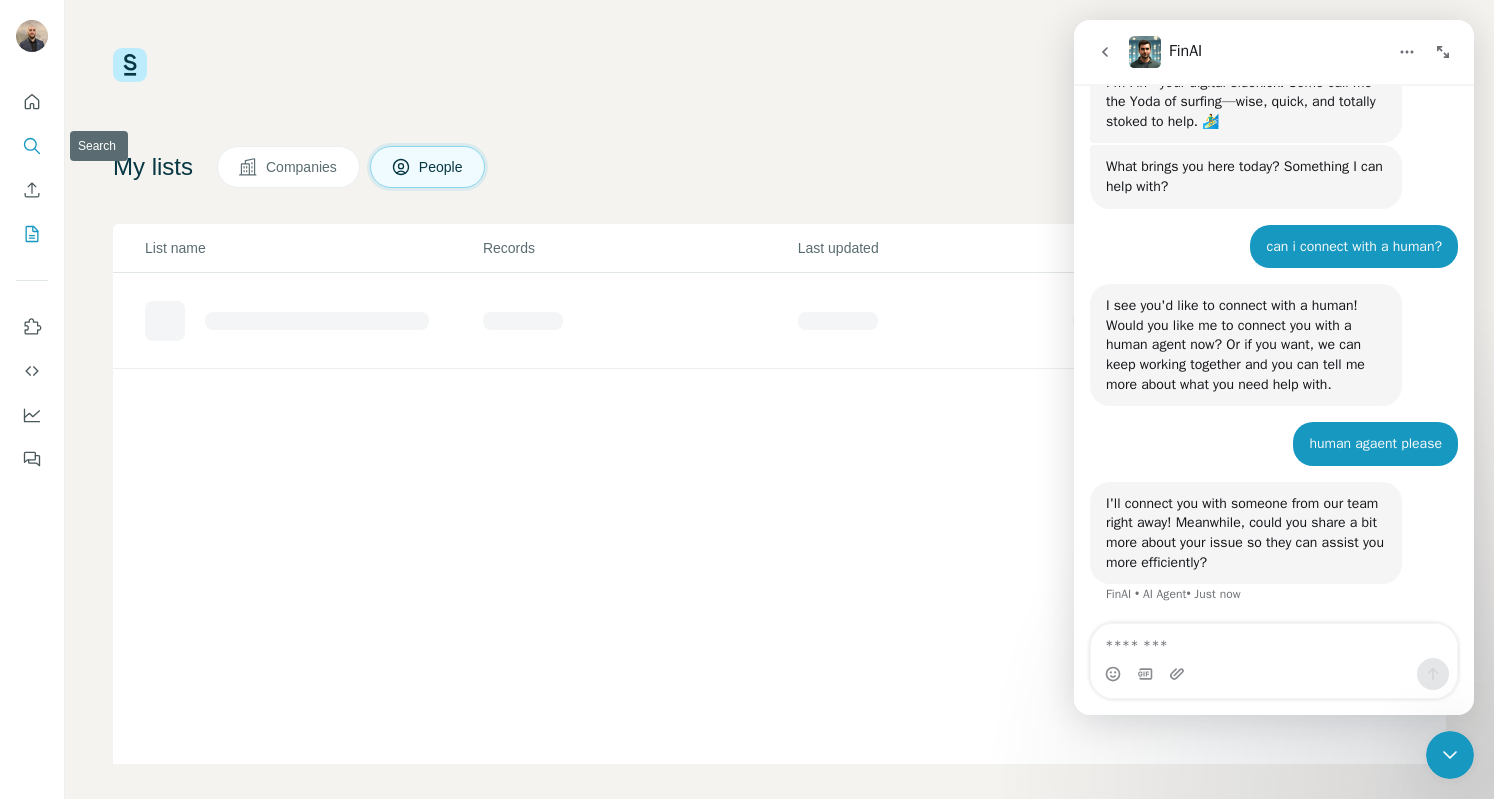 click 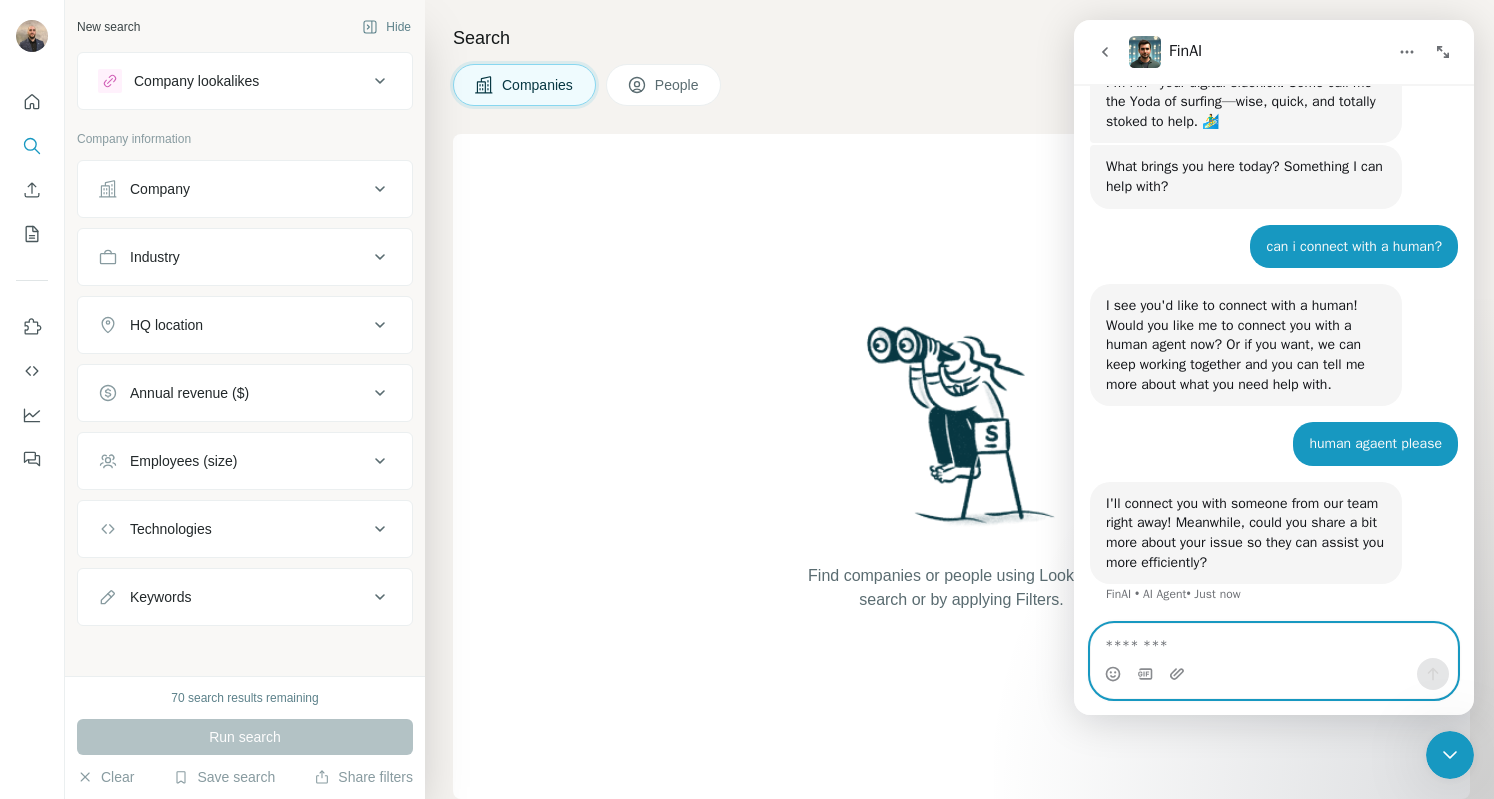 click at bounding box center (1274, 641) 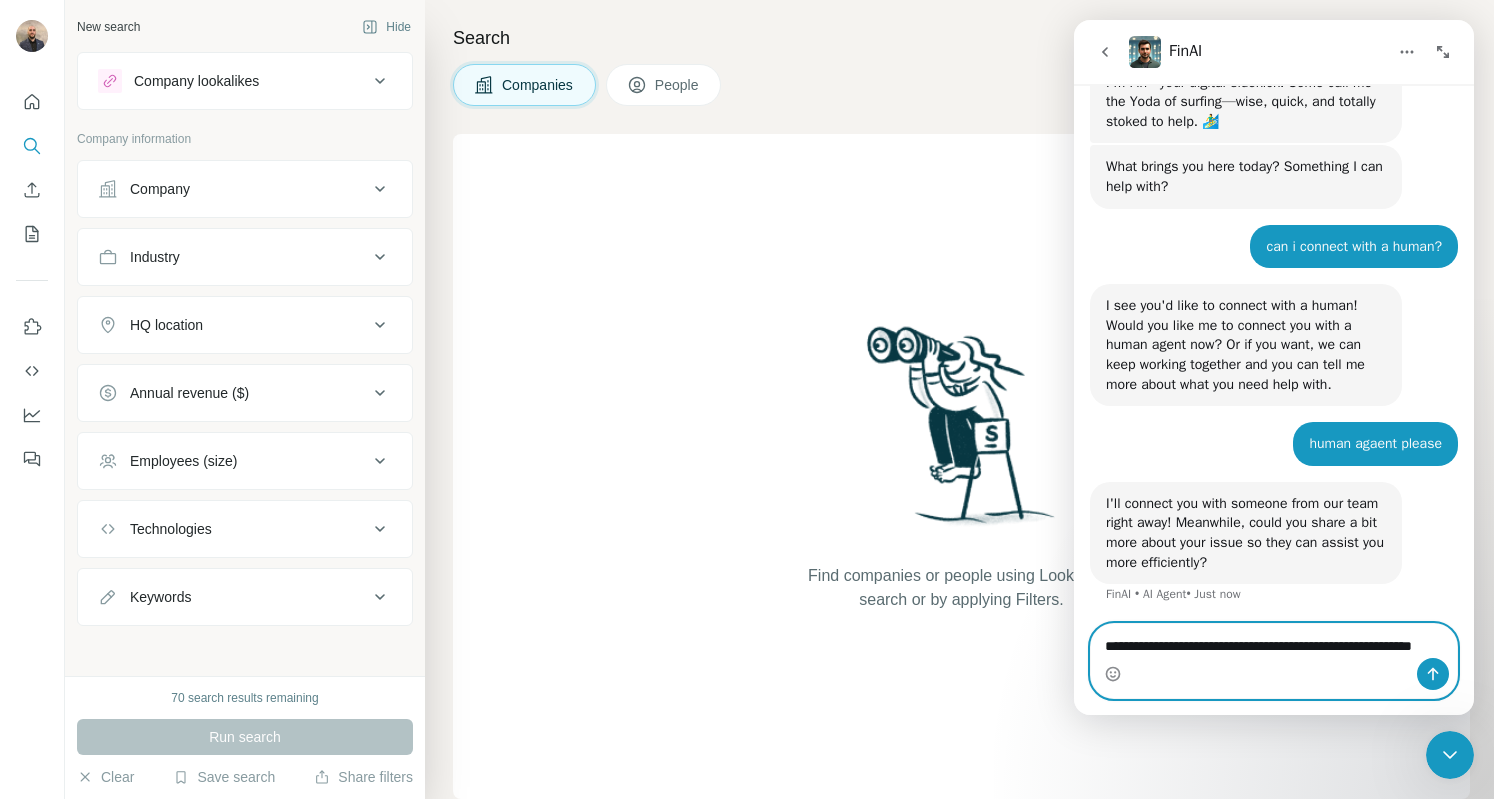 scroll, scrollTop: 88, scrollLeft: 0, axis: vertical 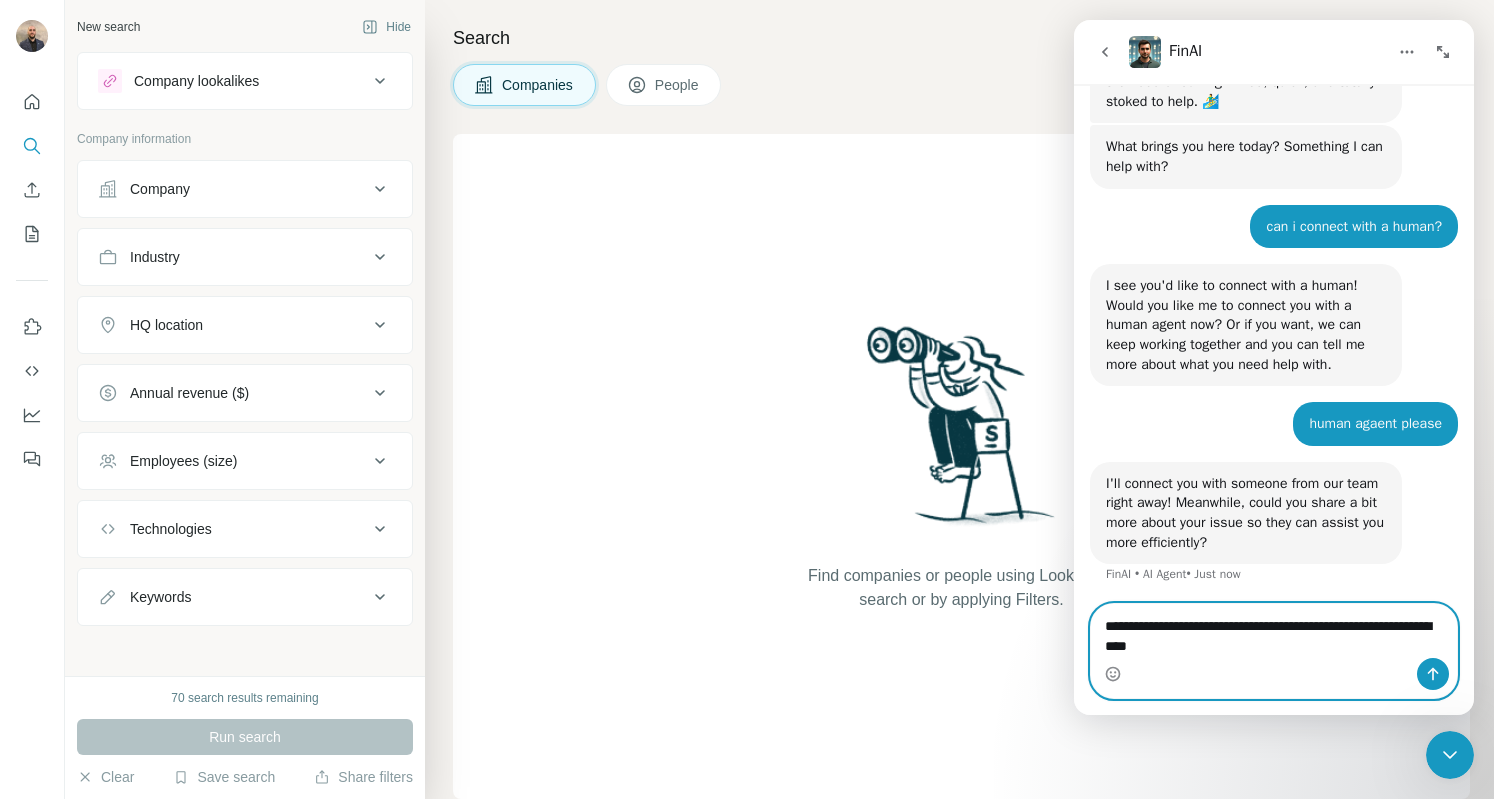 type on "**********" 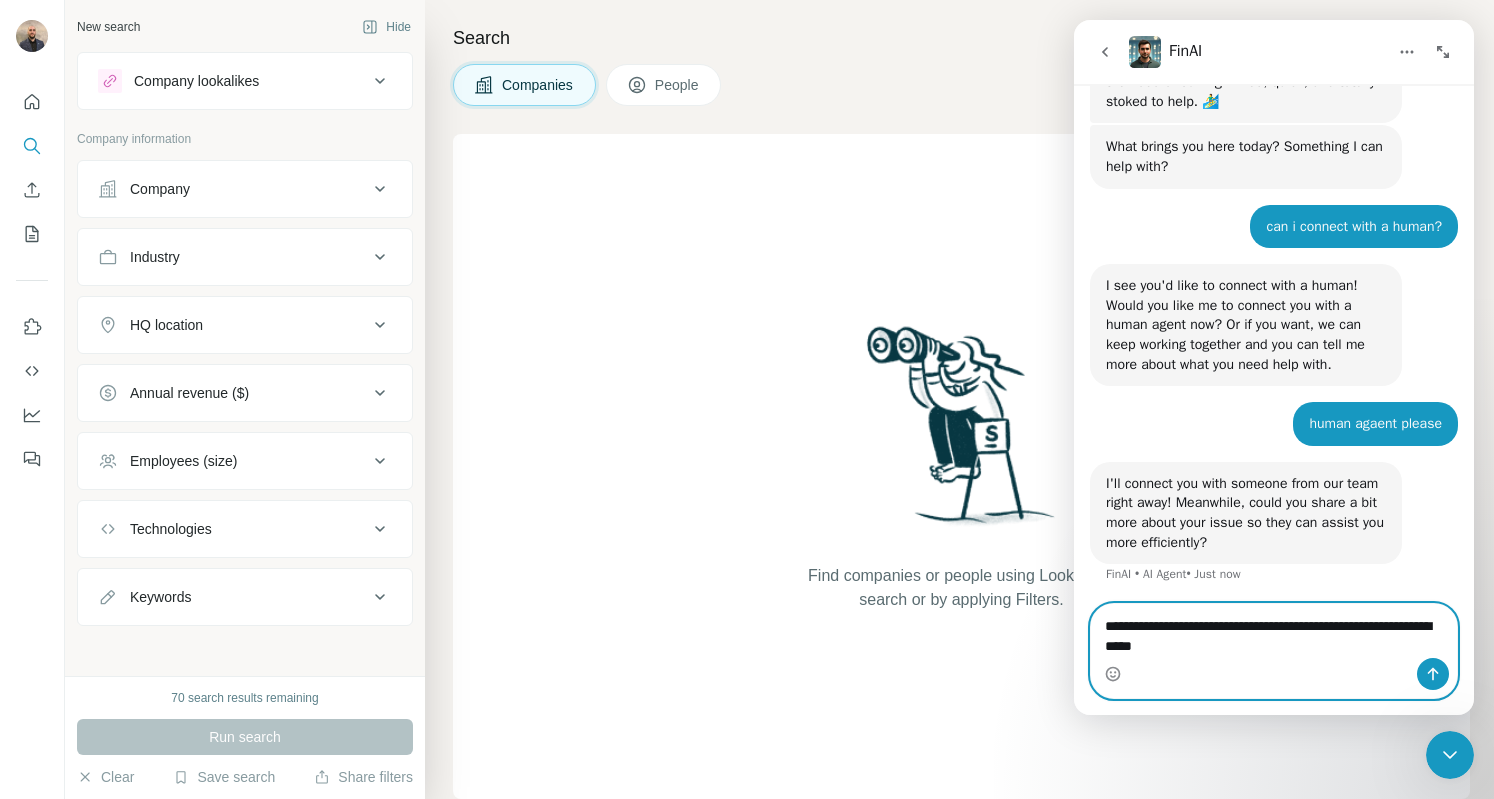 type 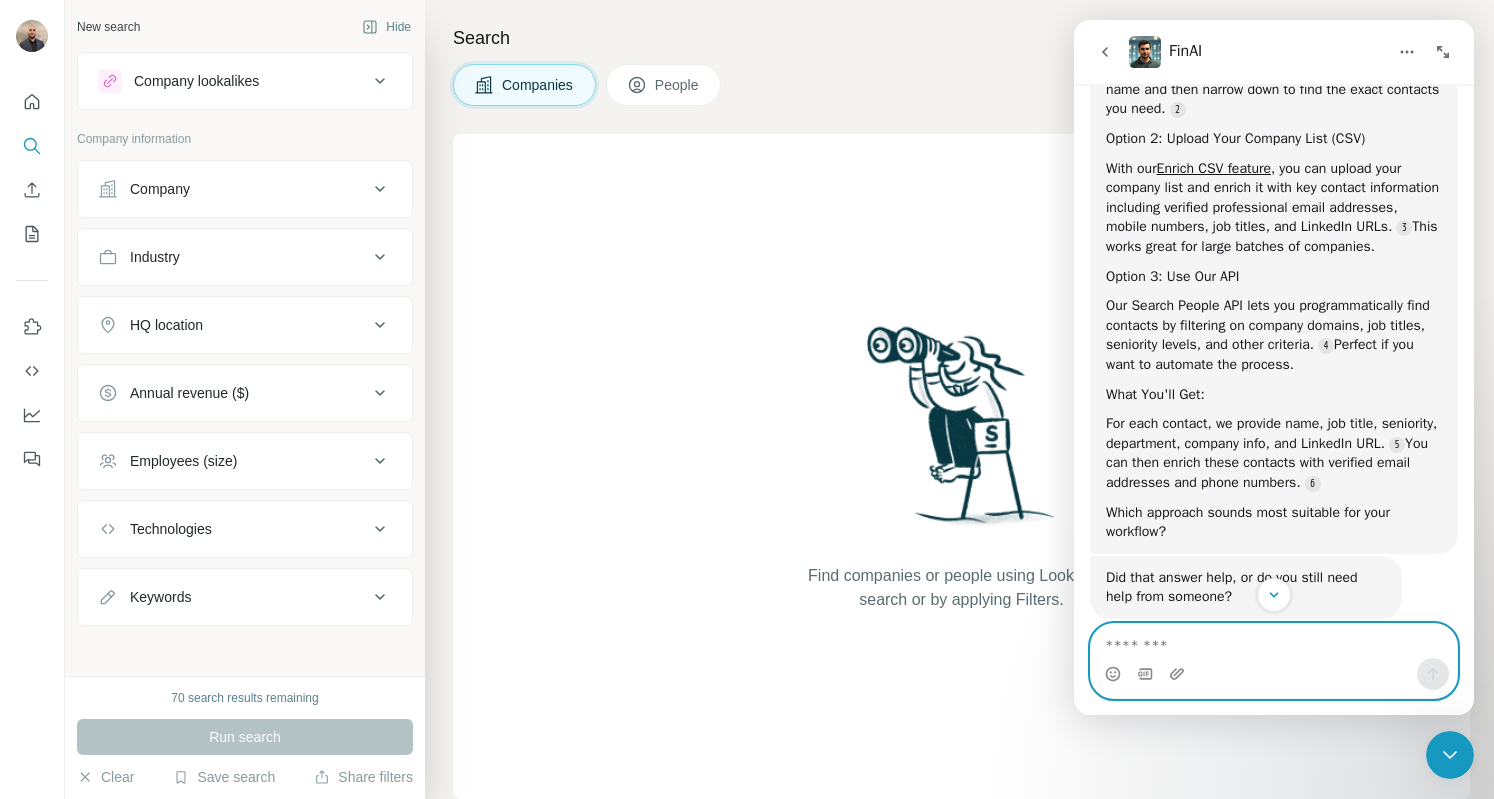 scroll, scrollTop: 923, scrollLeft: 0, axis: vertical 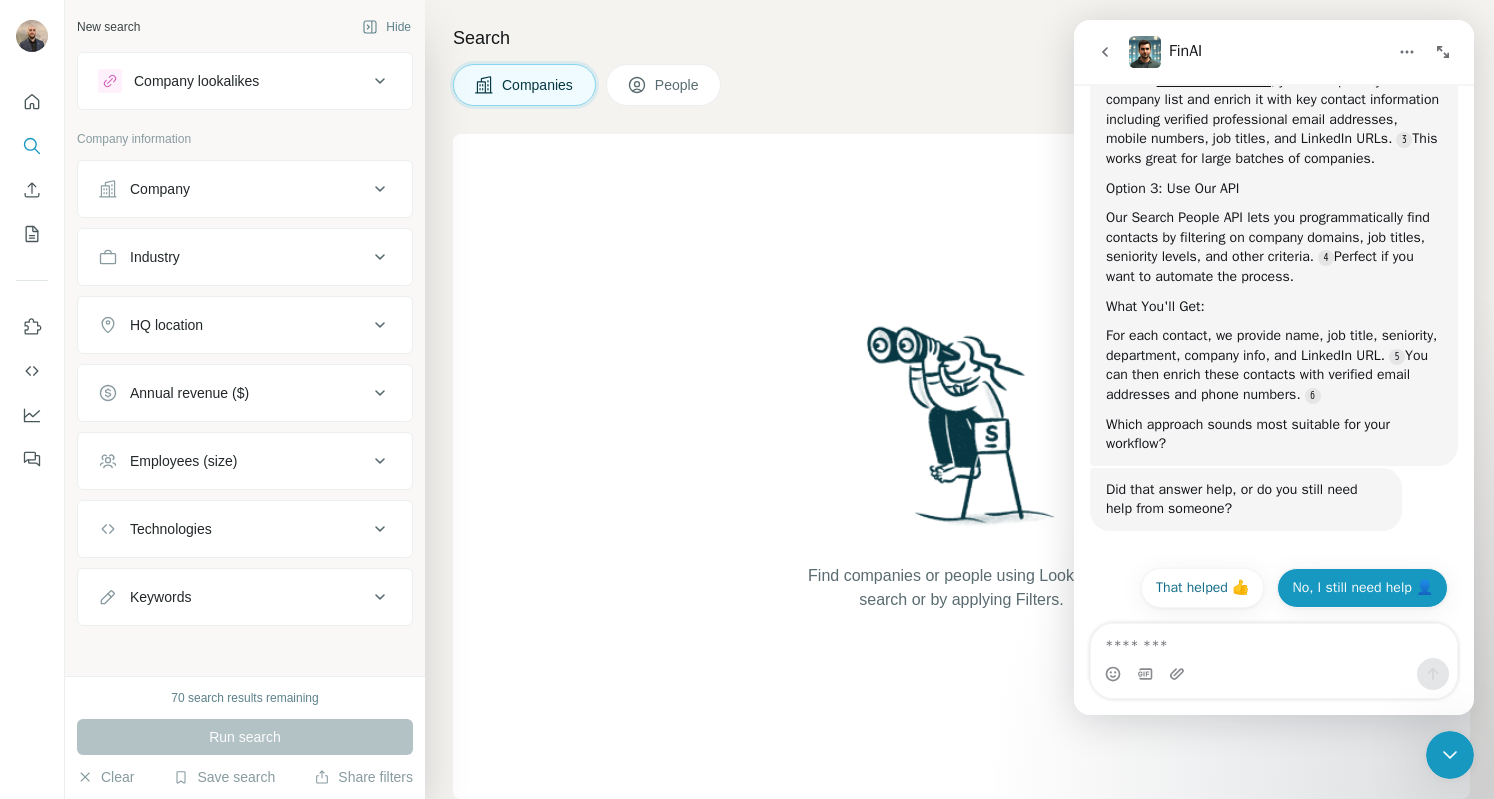 click on "No, I still need help 👤" at bounding box center (1362, 588) 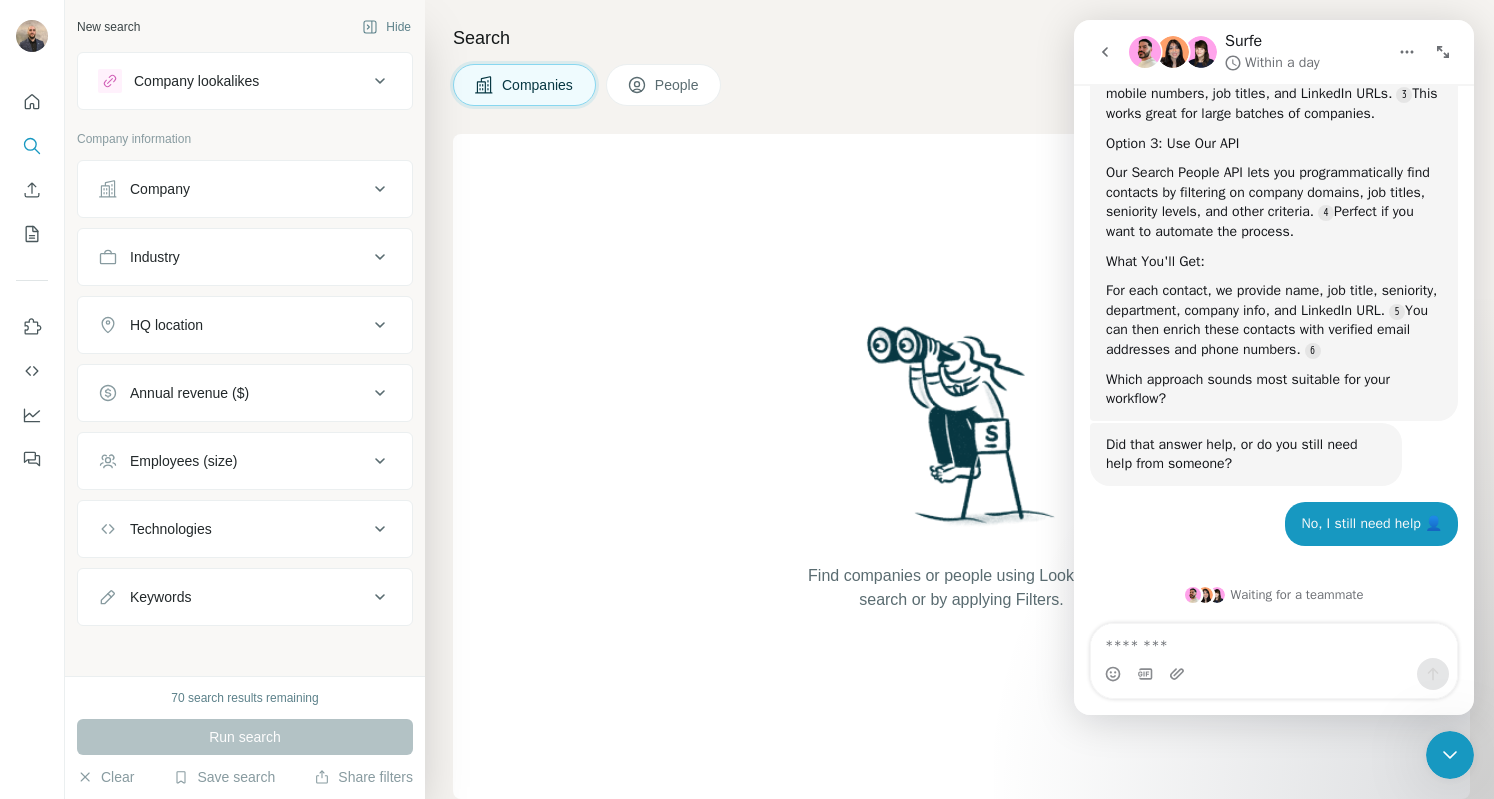 scroll, scrollTop: 1066, scrollLeft: 0, axis: vertical 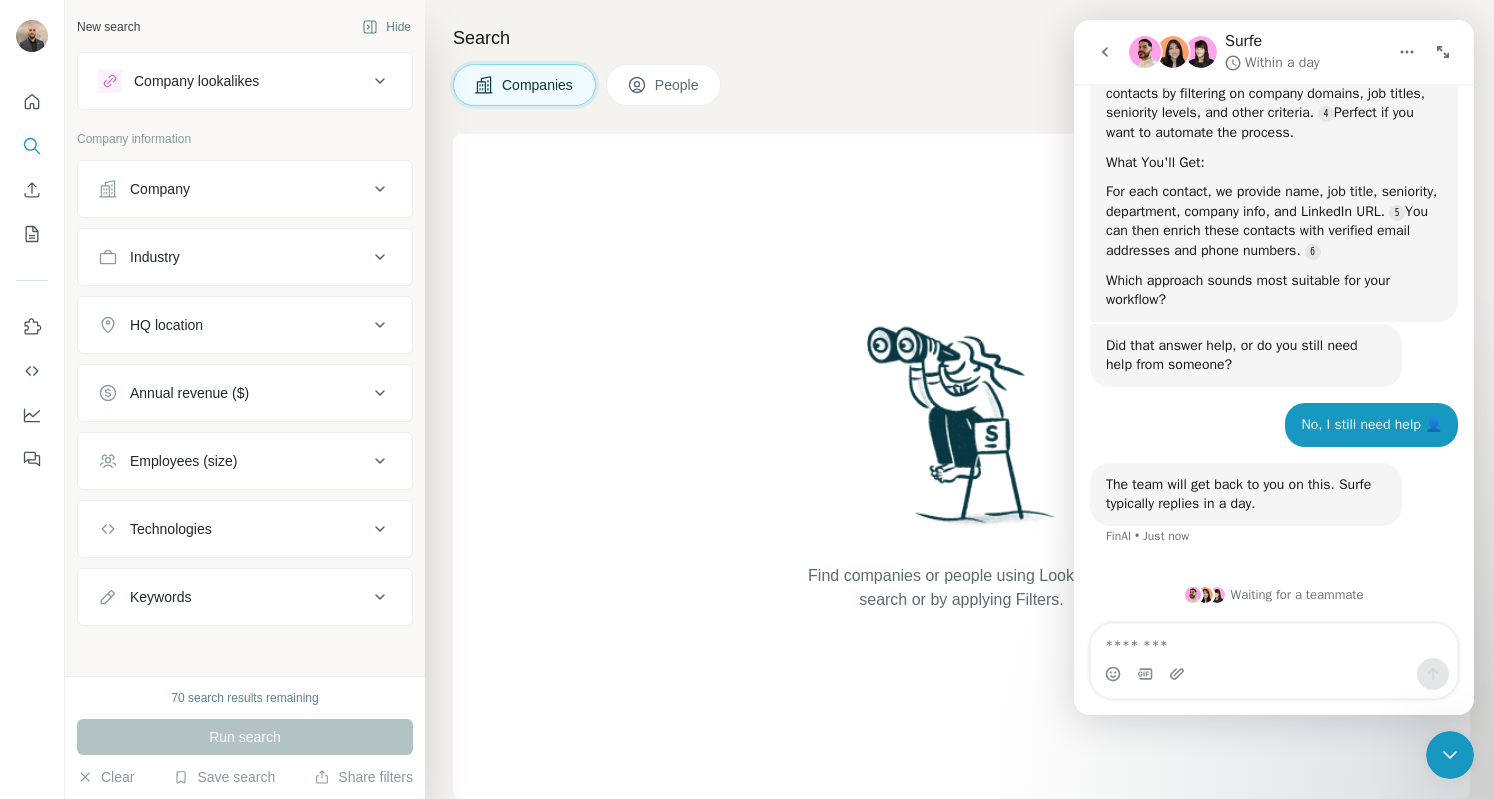 click on "Find companies or people using Lookalikes search or by applying Filters." at bounding box center [961, 466] 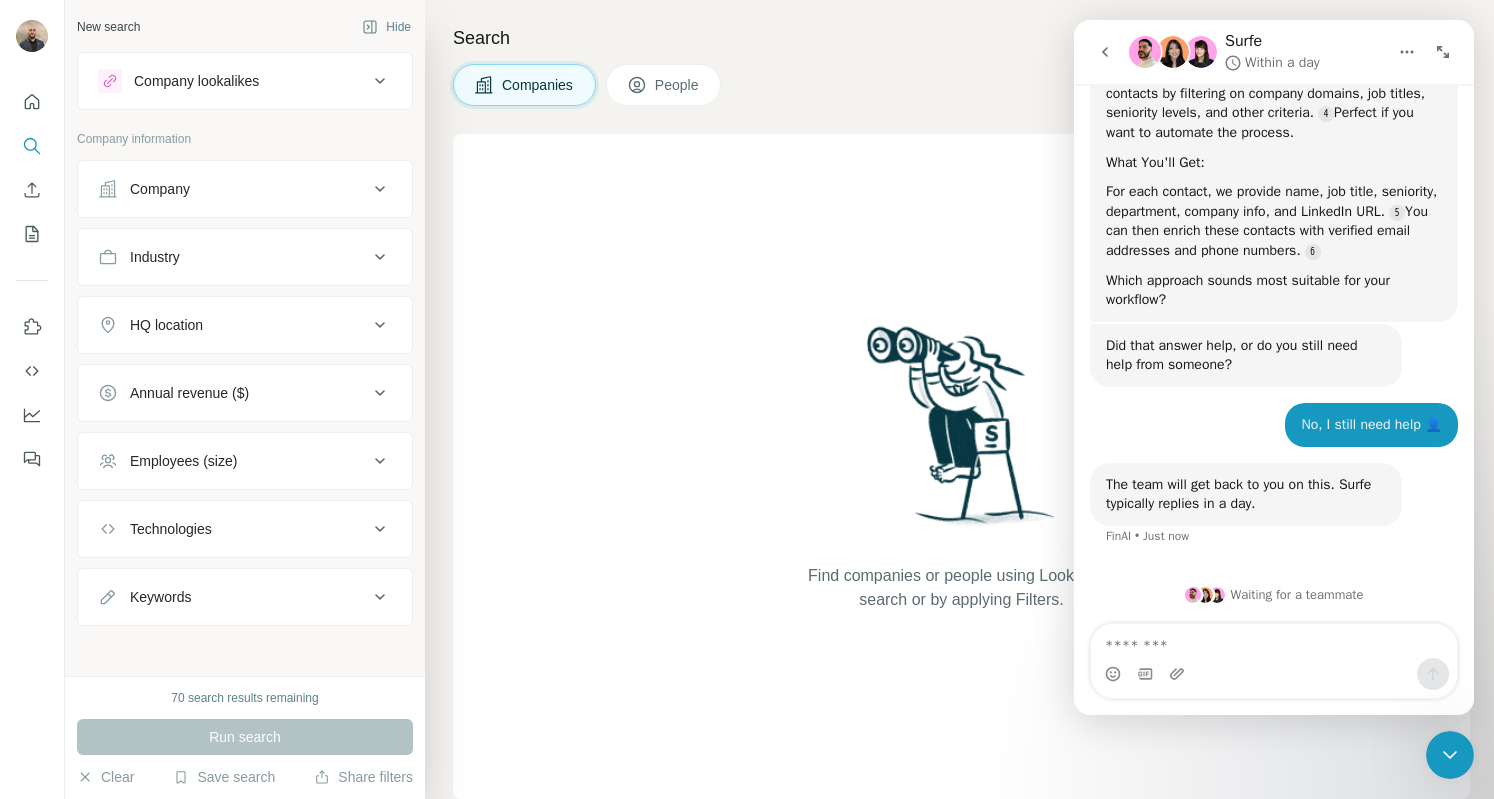 scroll, scrollTop: 0, scrollLeft: 0, axis: both 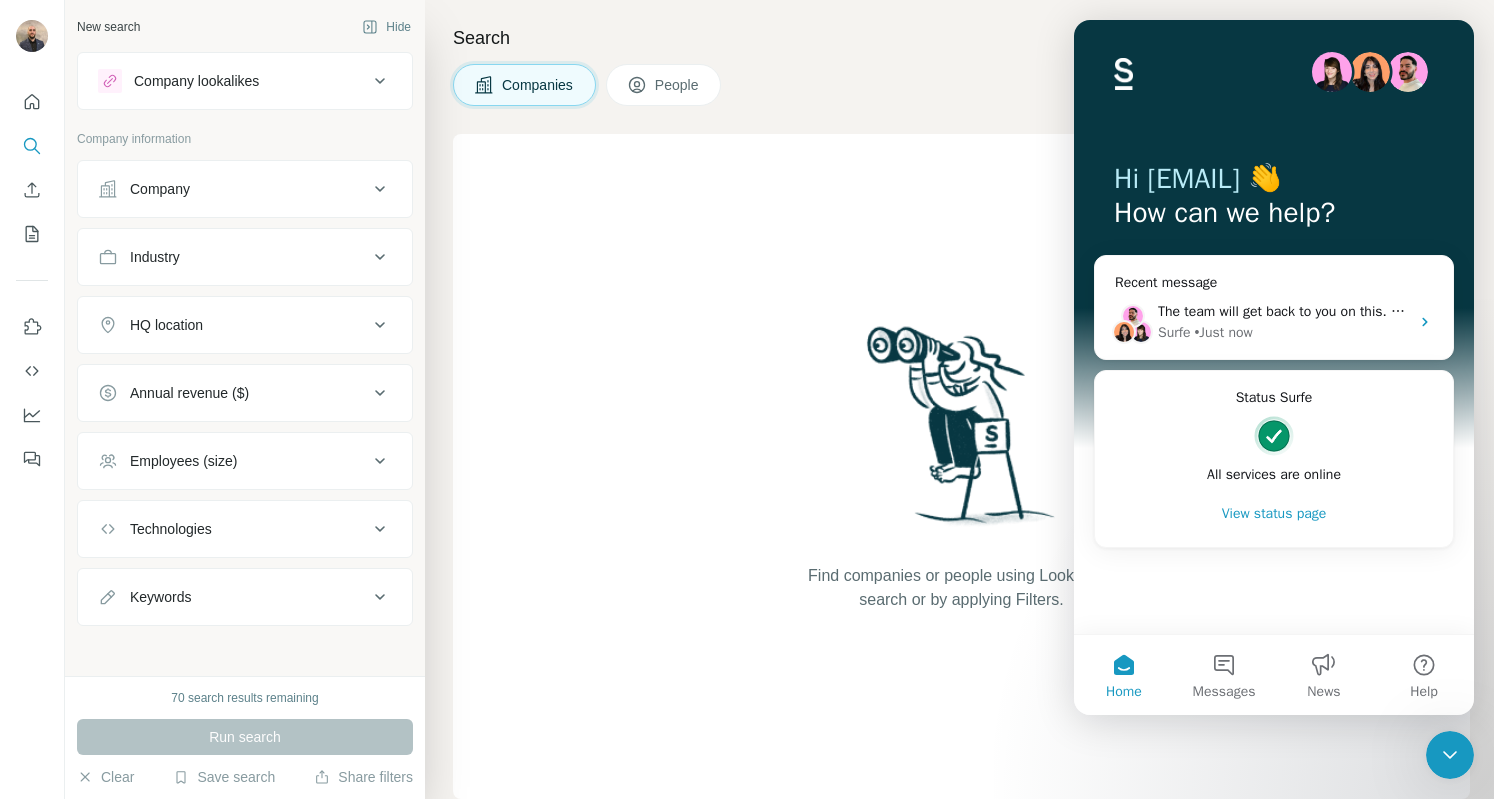 click on "Find companies or people using Lookalikes search or by applying Filters." at bounding box center [961, 466] 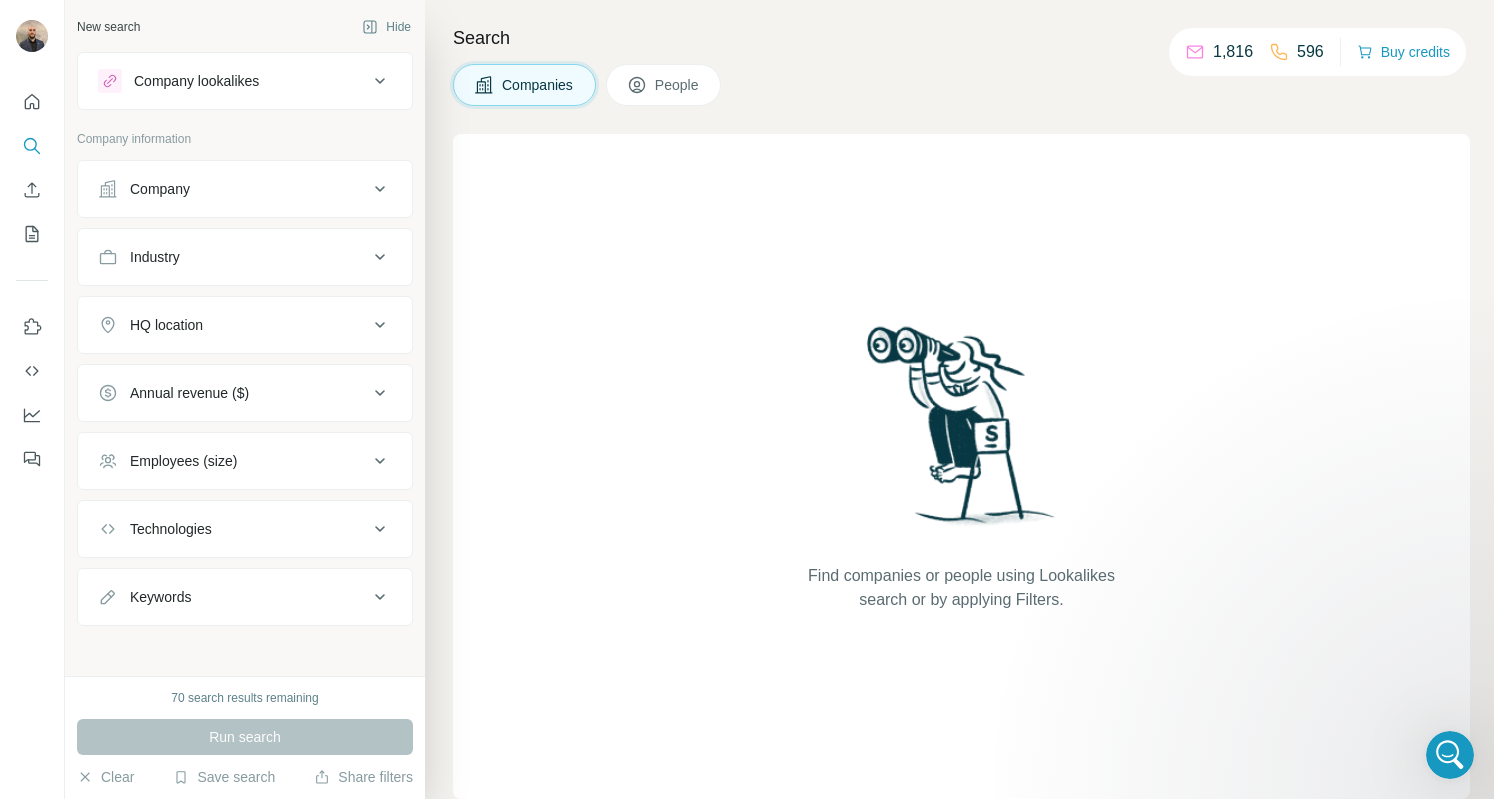 scroll, scrollTop: 0, scrollLeft: 0, axis: both 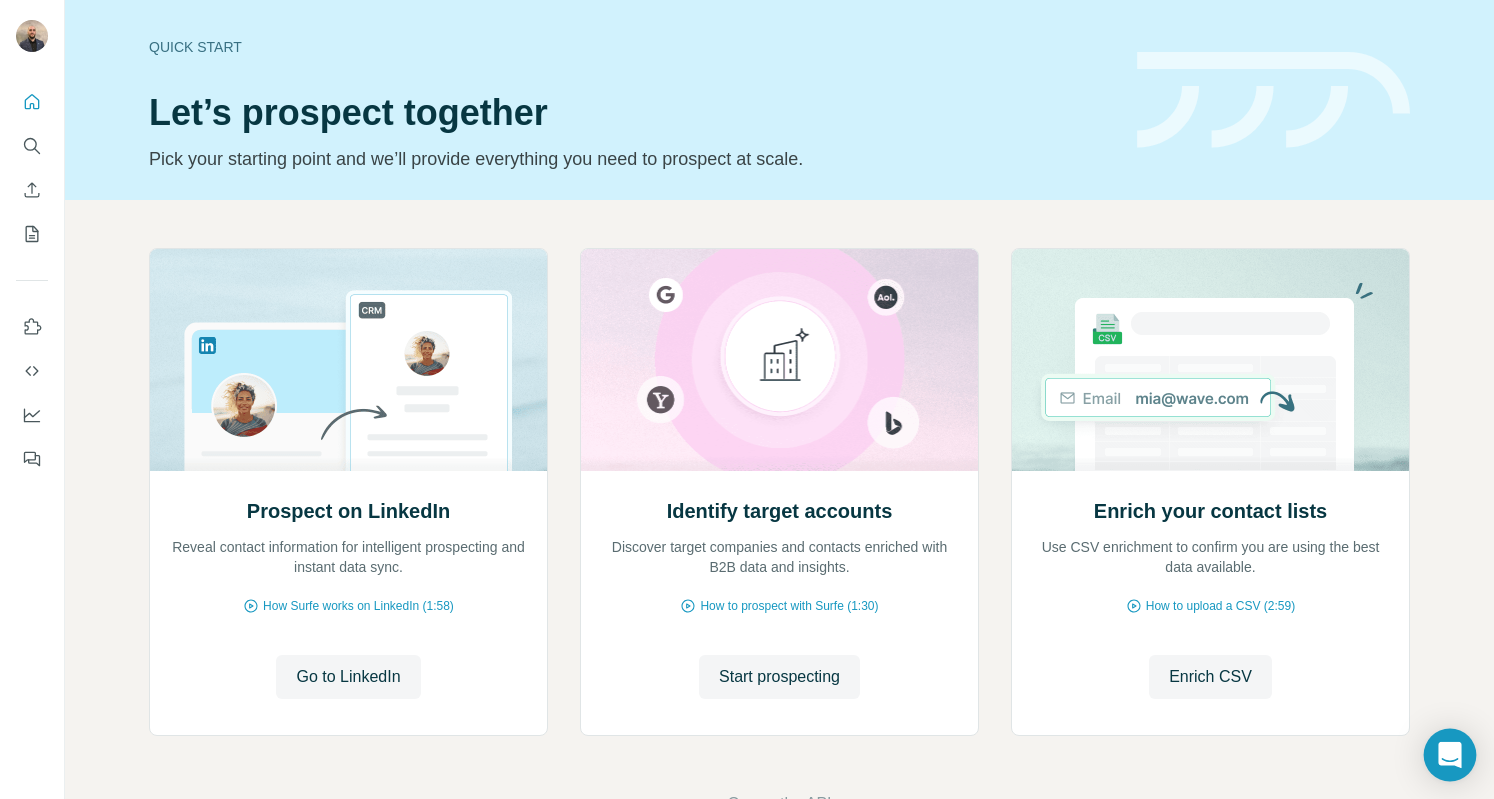 click 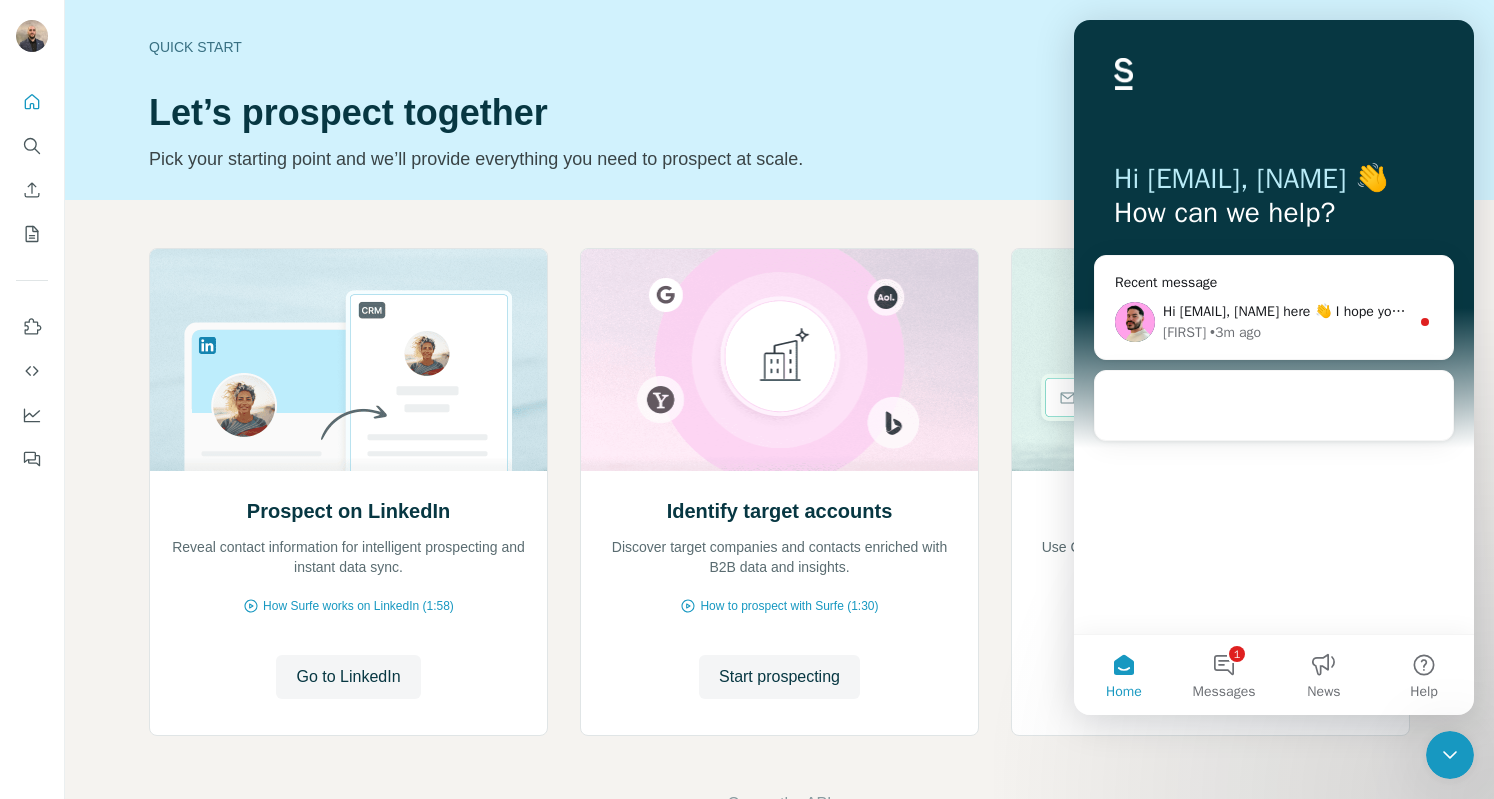scroll, scrollTop: 0, scrollLeft: 0, axis: both 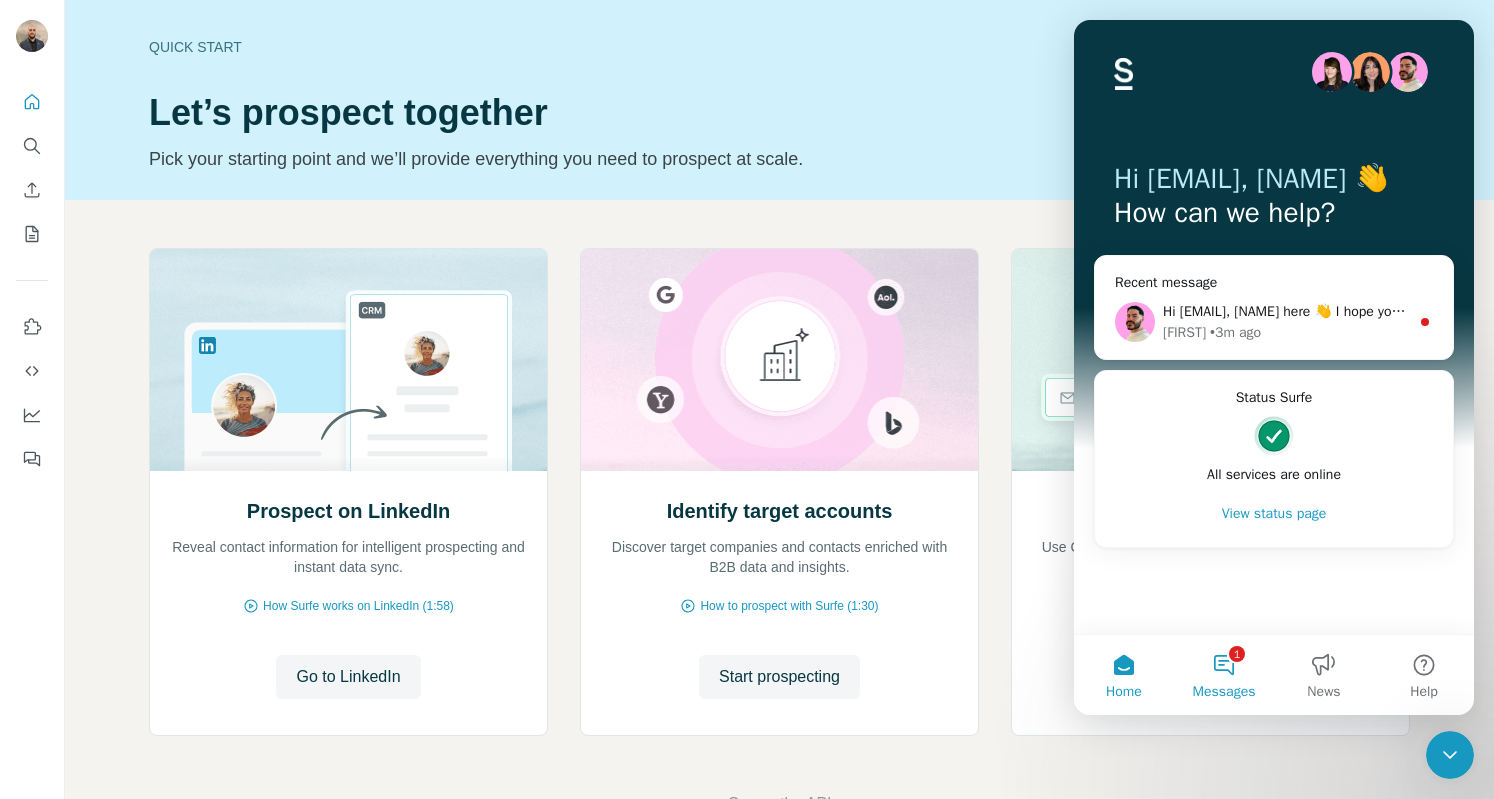 click on "1 Messages" at bounding box center (1224, 675) 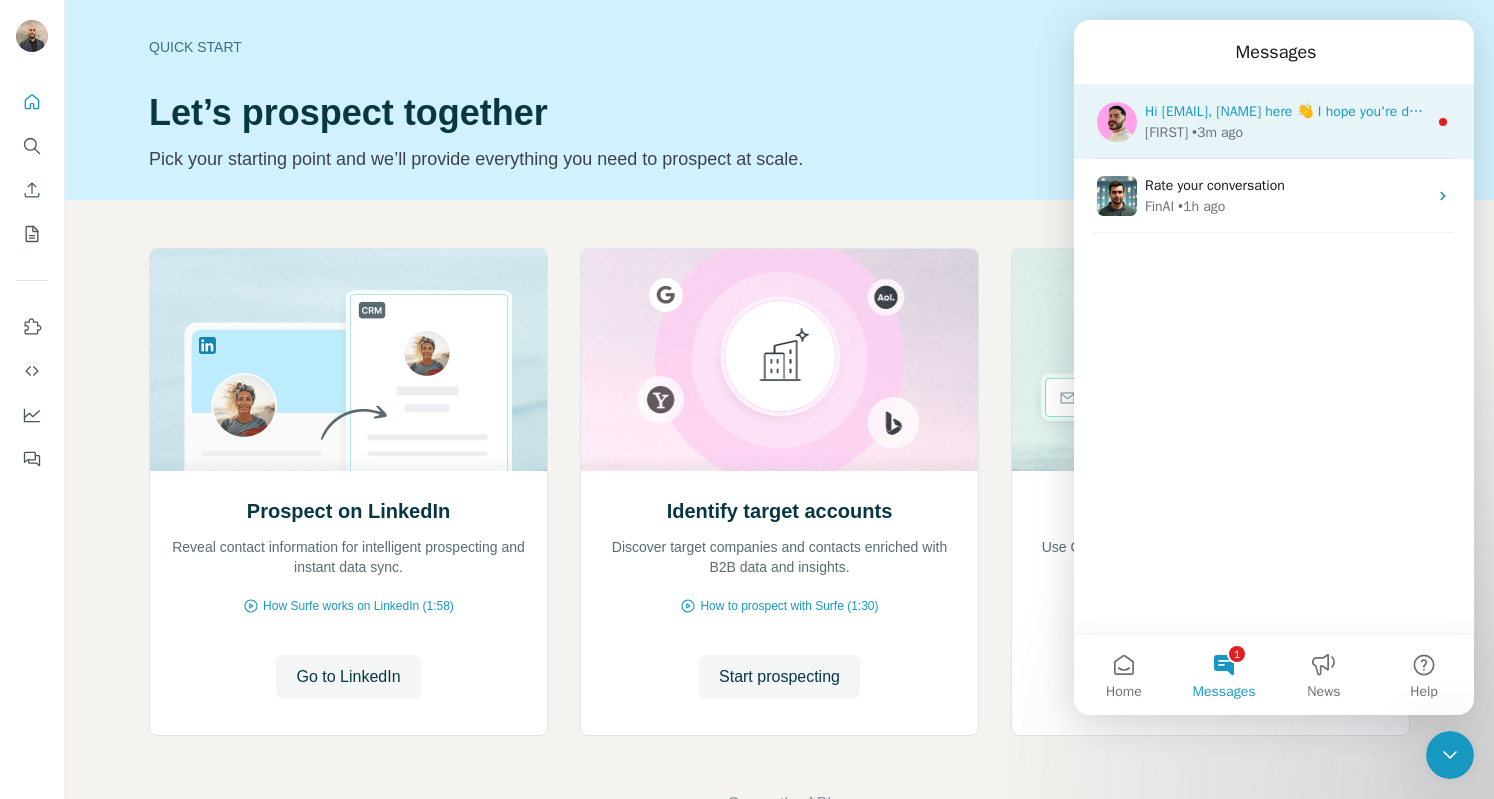click on "Hi [EMAIL], [NAME] here 👋    I hope you're doing well and thank you for reaching out today.   How can we help?" at bounding box center (1286, 111) 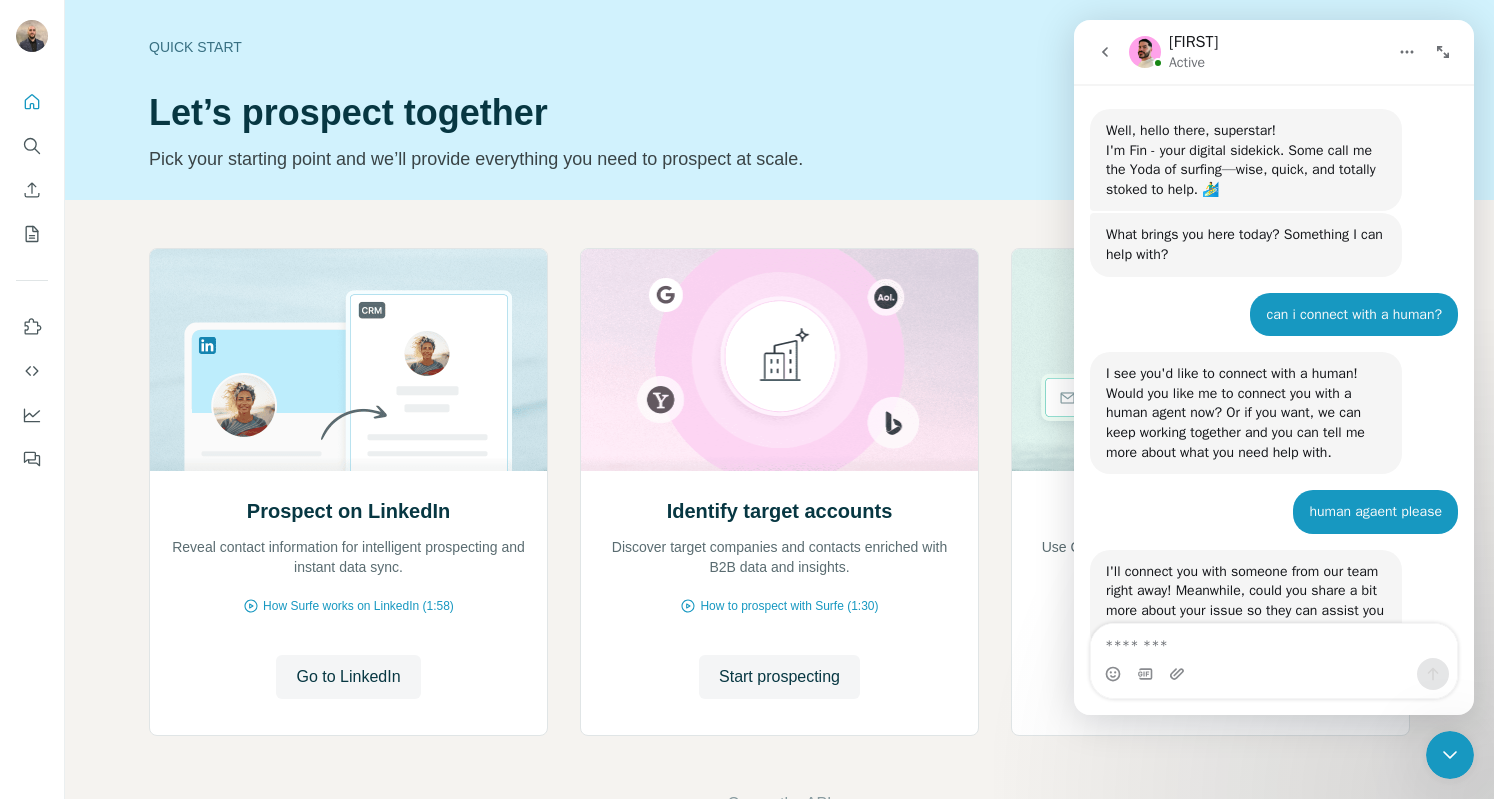 scroll, scrollTop: 2, scrollLeft: 0, axis: vertical 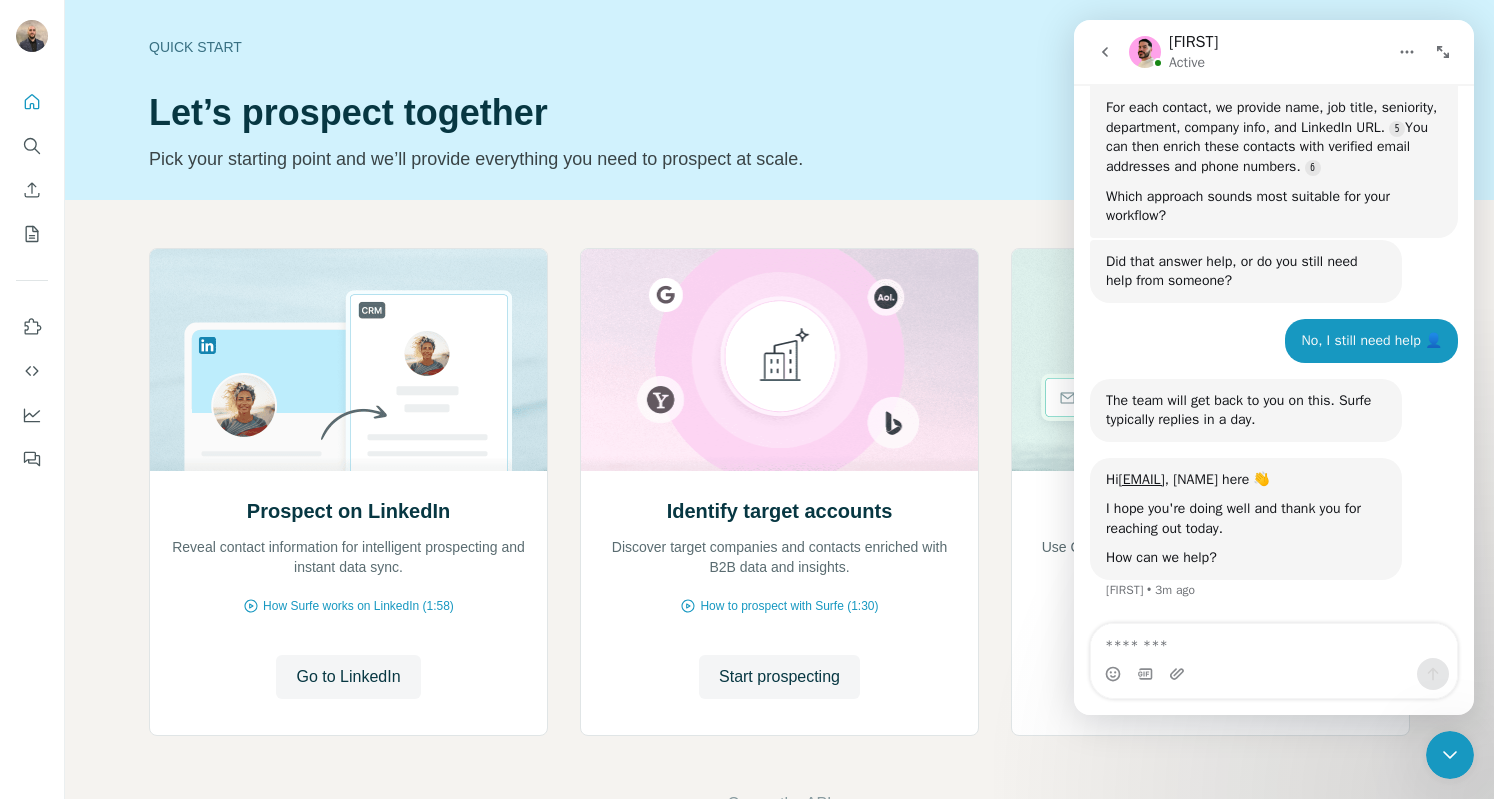 click at bounding box center (1274, 641) 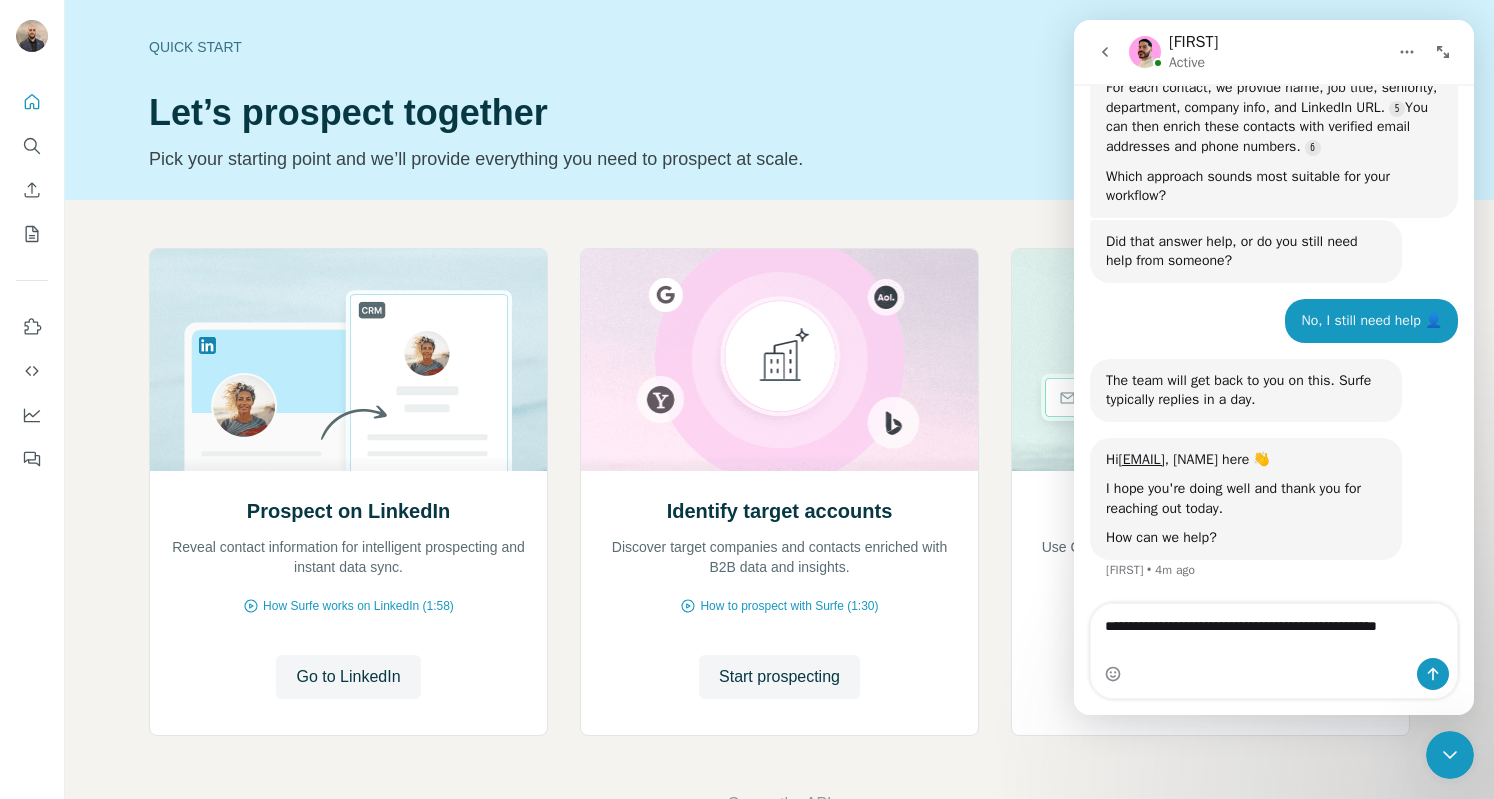 scroll, scrollTop: 1188, scrollLeft: 0, axis: vertical 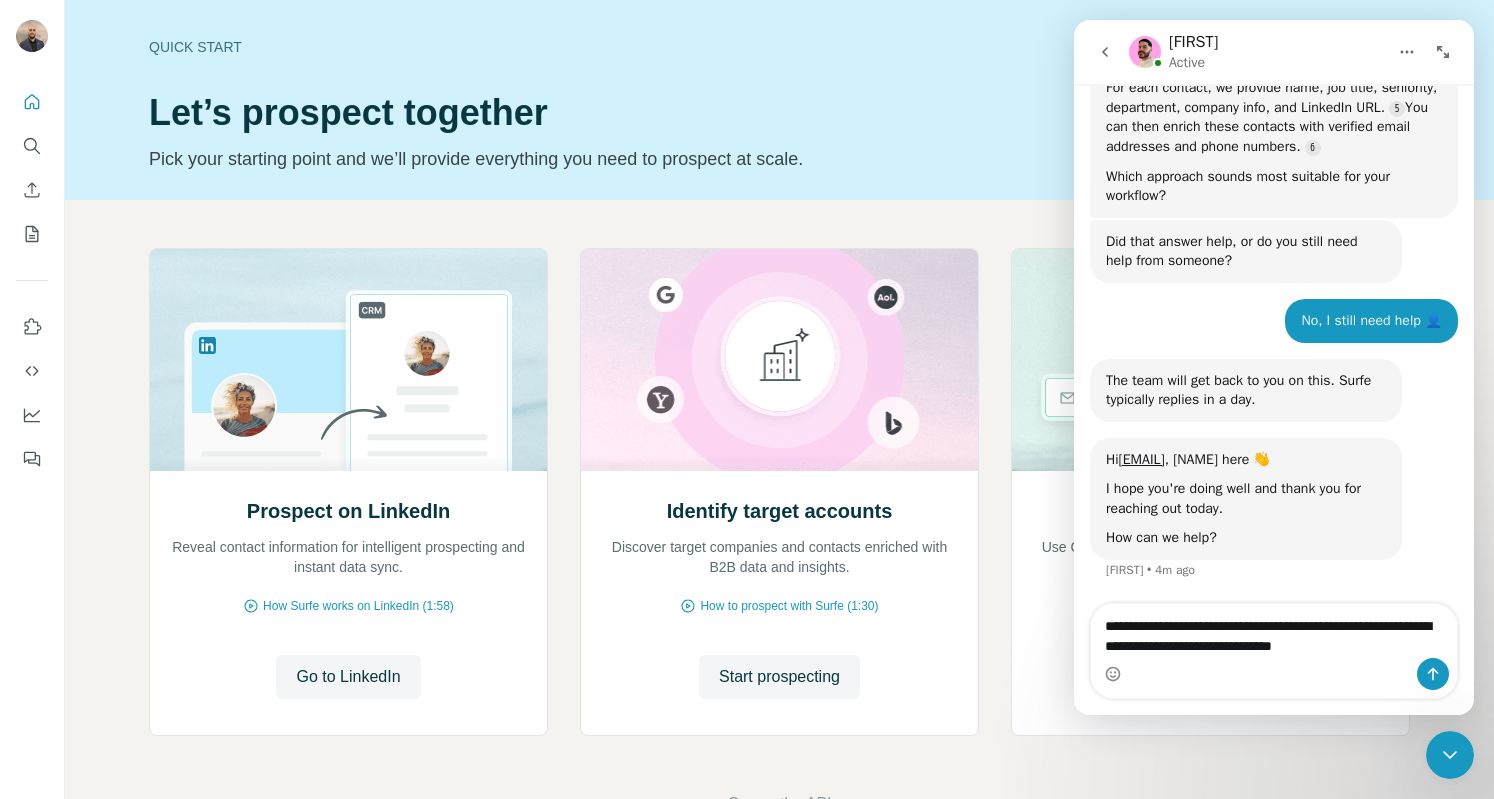 click on "**********" at bounding box center [1274, 631] 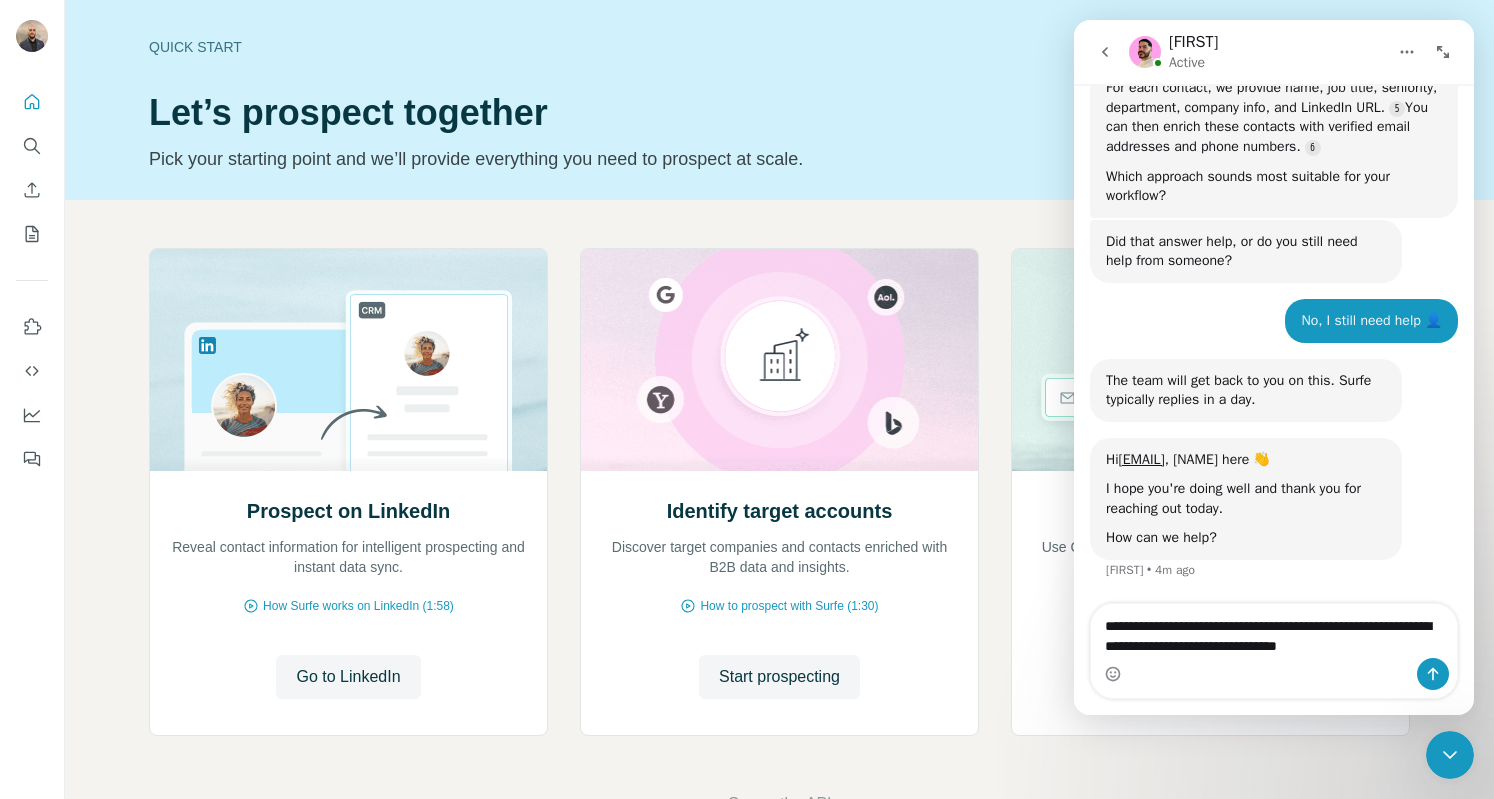 click on "**********" at bounding box center [1274, 631] 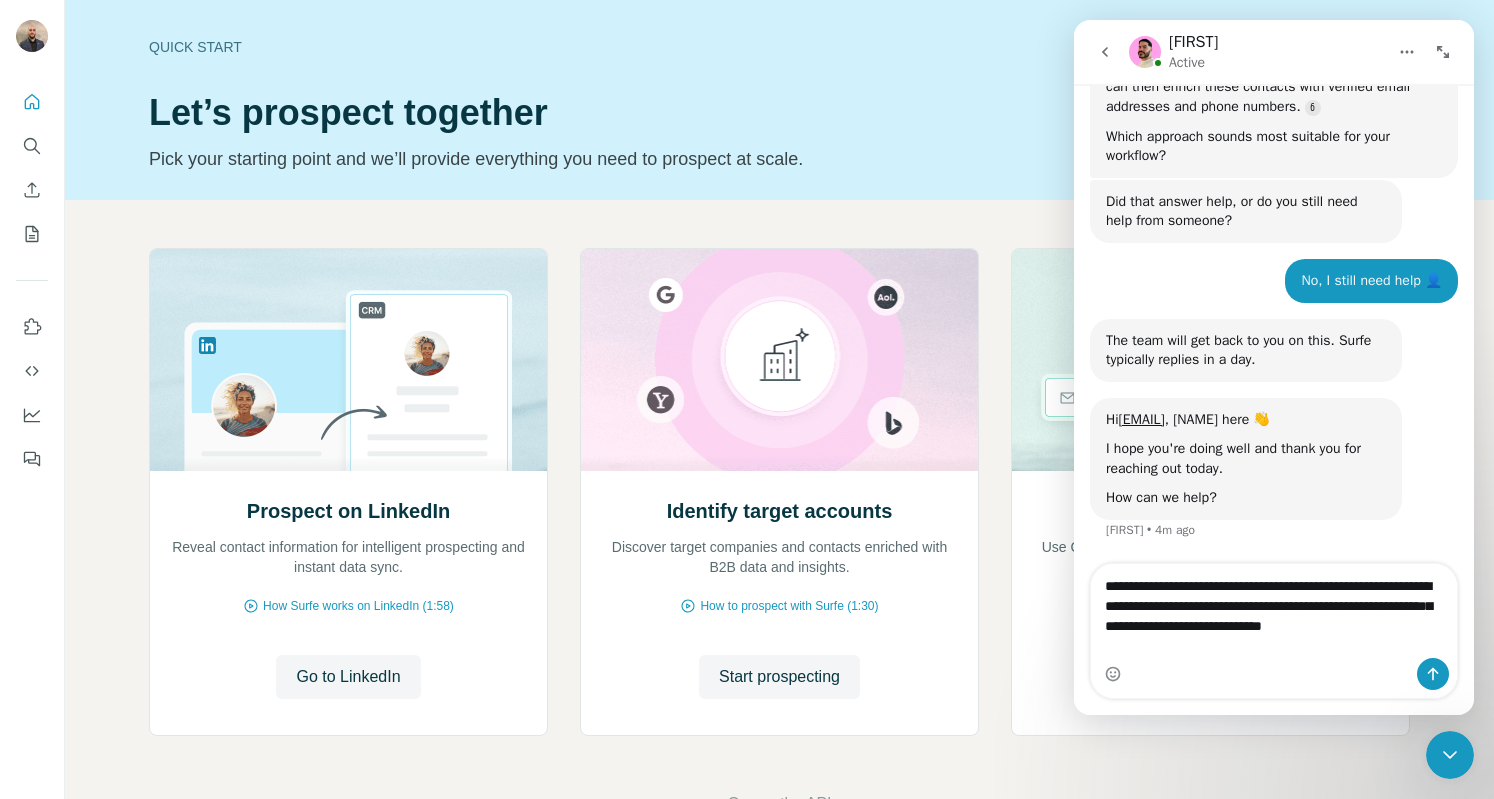 scroll, scrollTop: 1228, scrollLeft: 0, axis: vertical 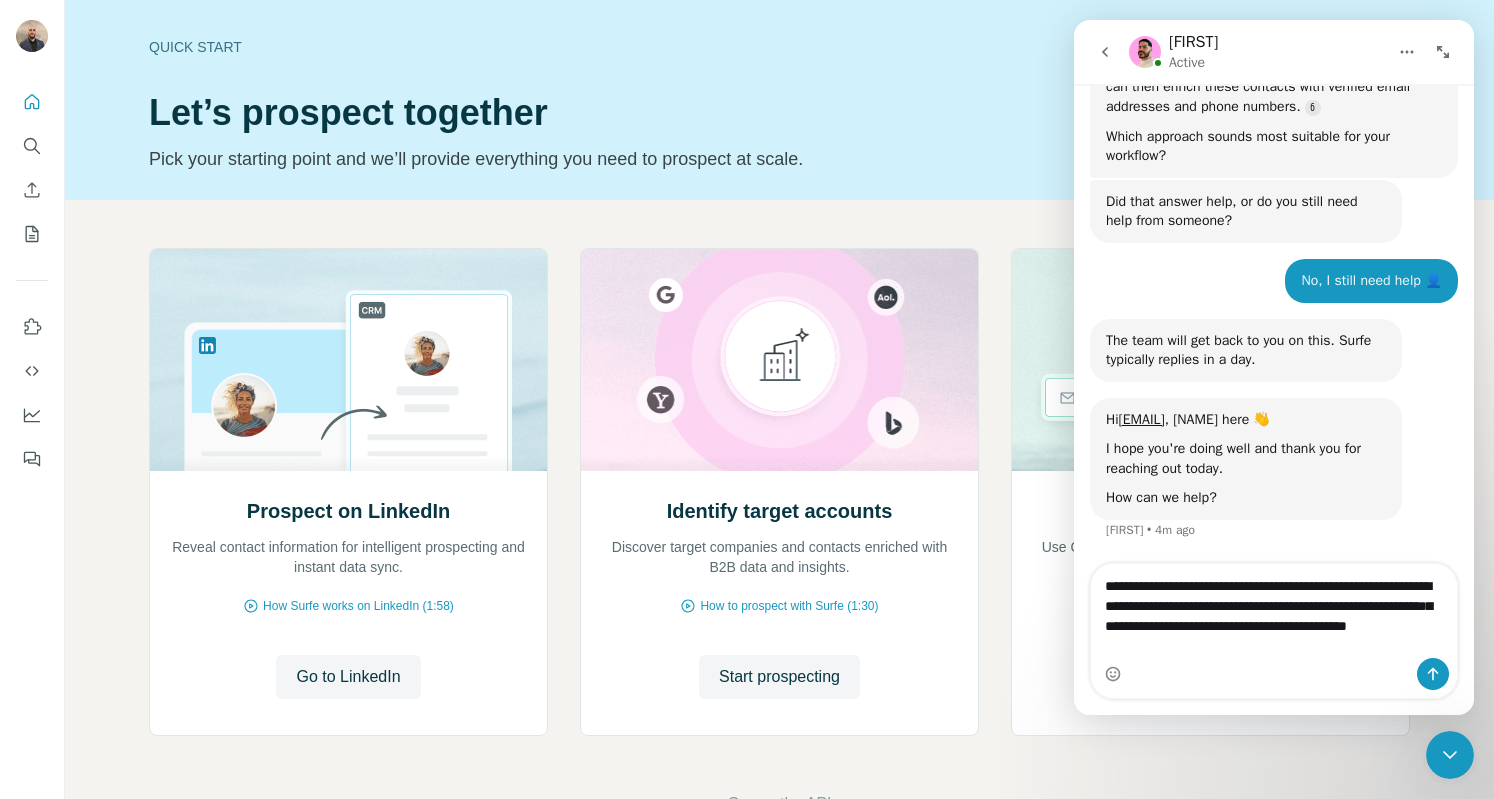type on "**********" 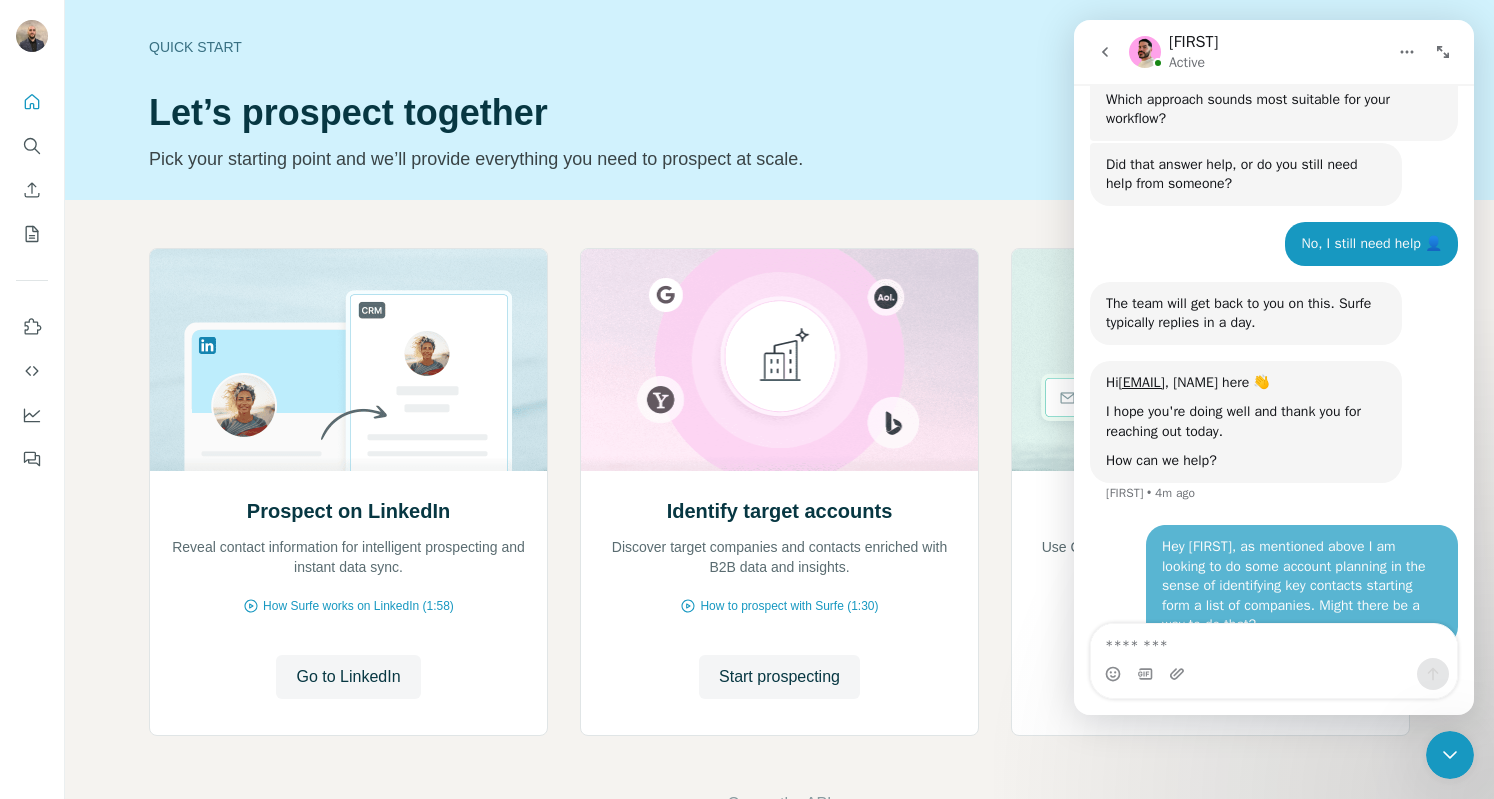 scroll, scrollTop: 1287, scrollLeft: 0, axis: vertical 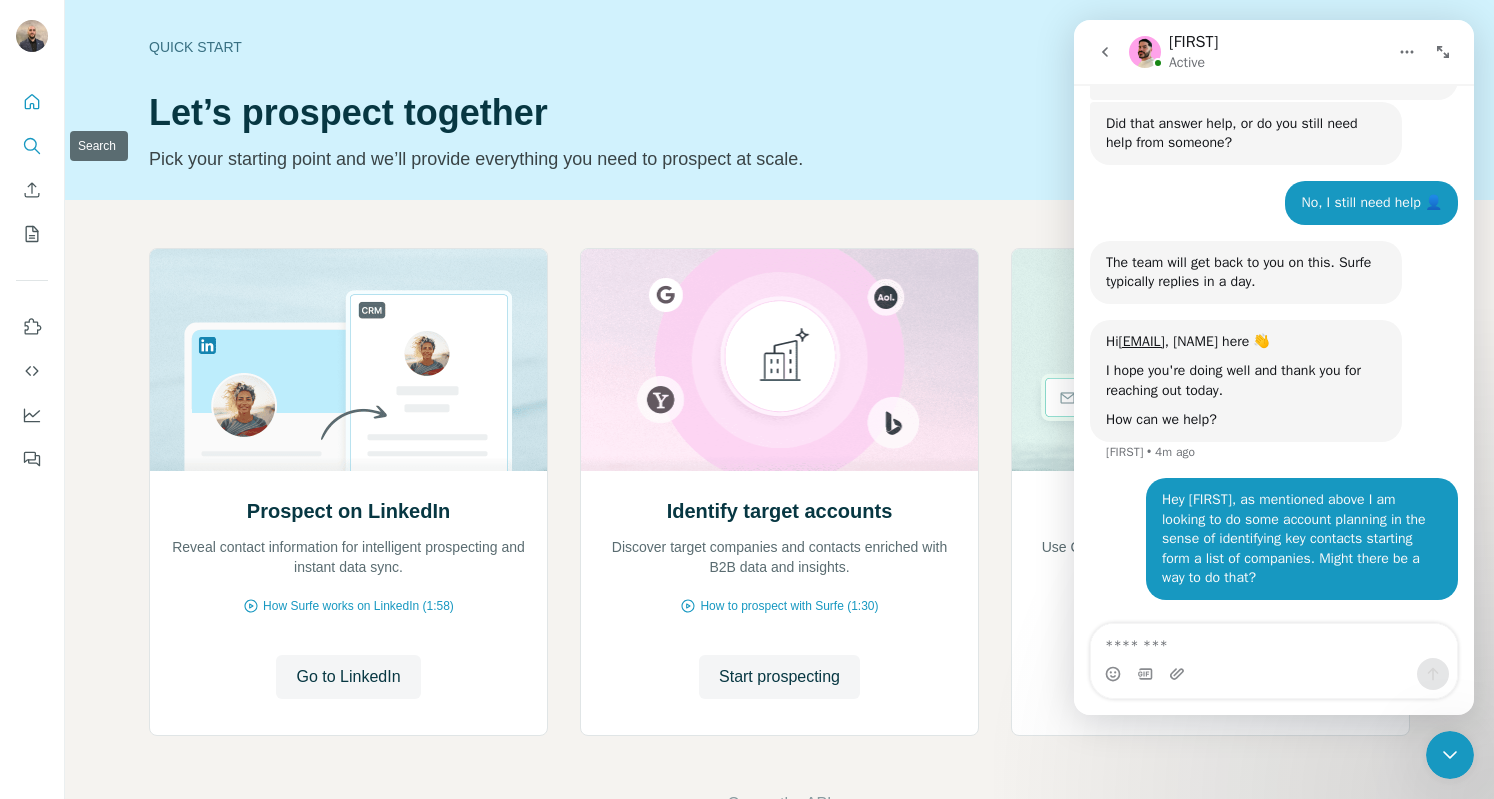 click 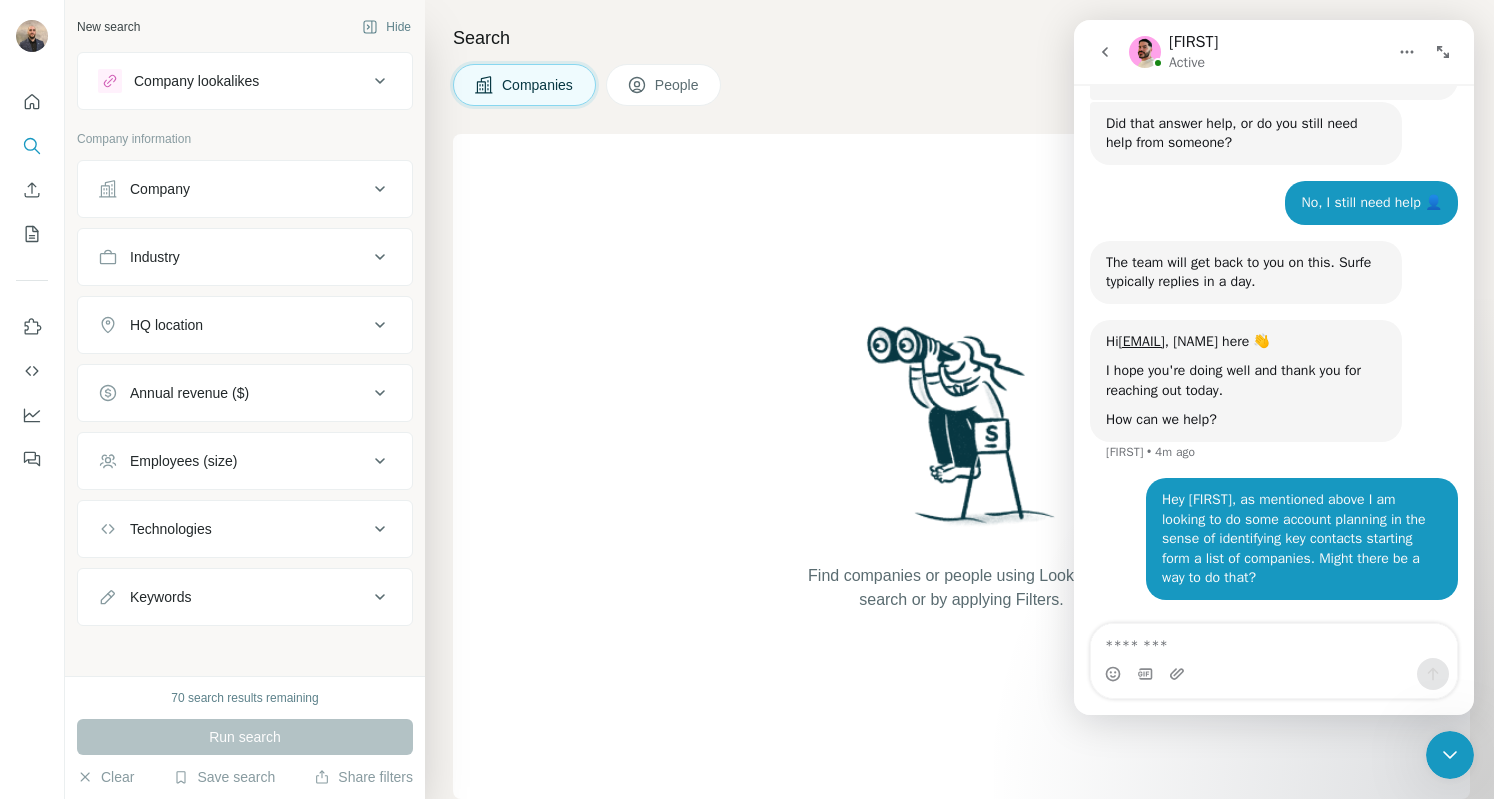 click on "Company" at bounding box center [245, 189] 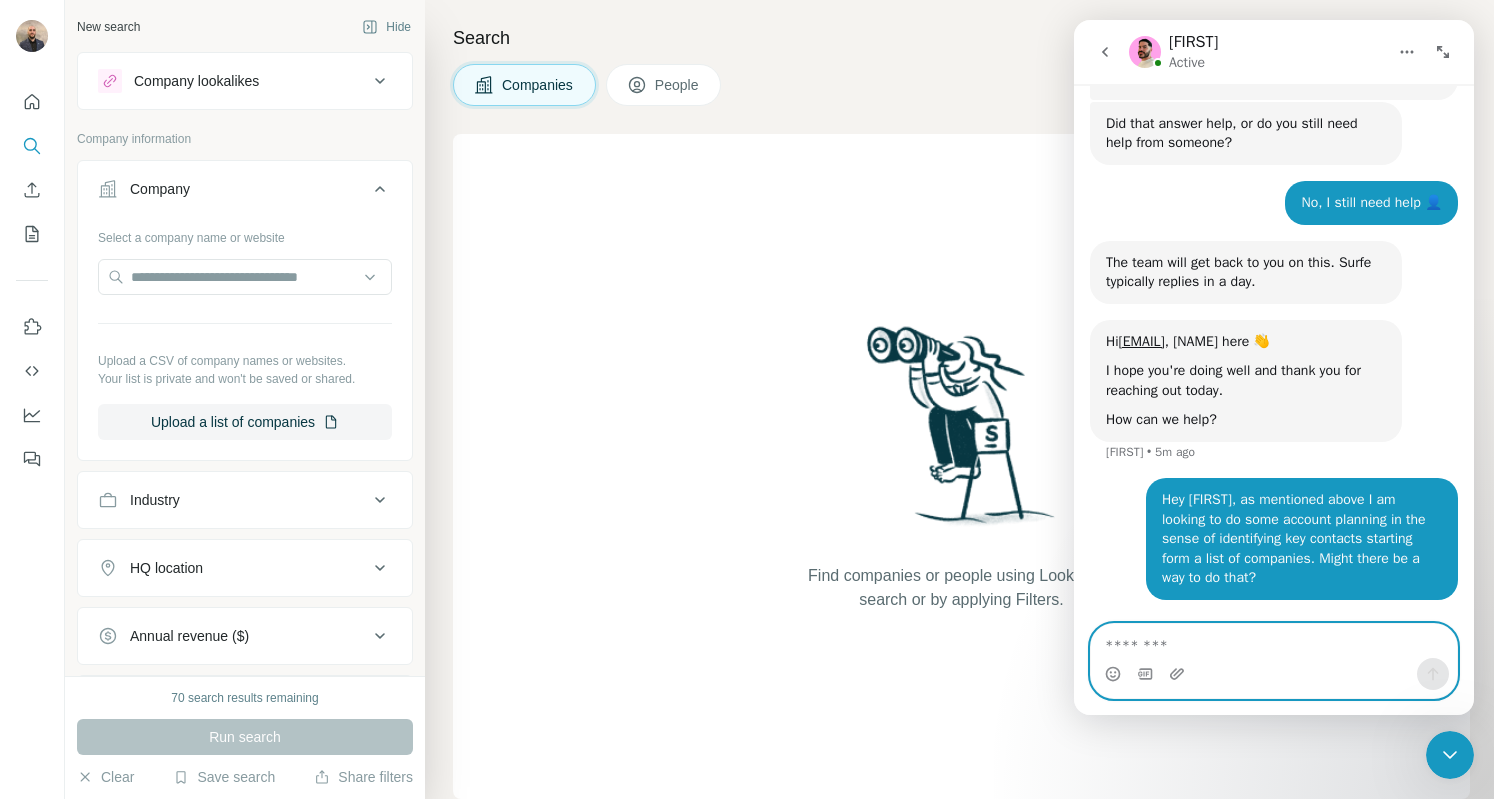 click at bounding box center (1274, 641) 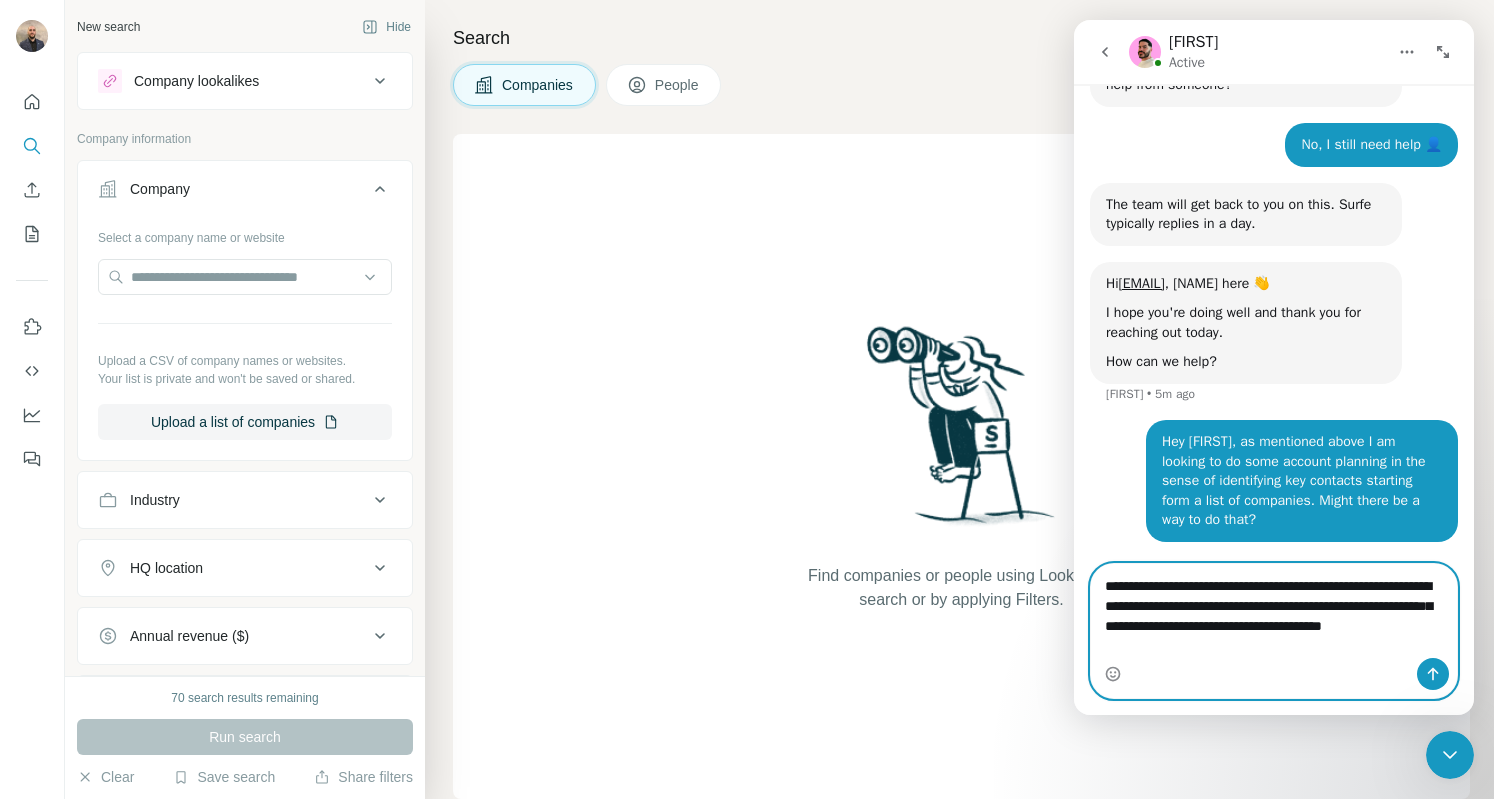 scroll, scrollTop: 1347, scrollLeft: 0, axis: vertical 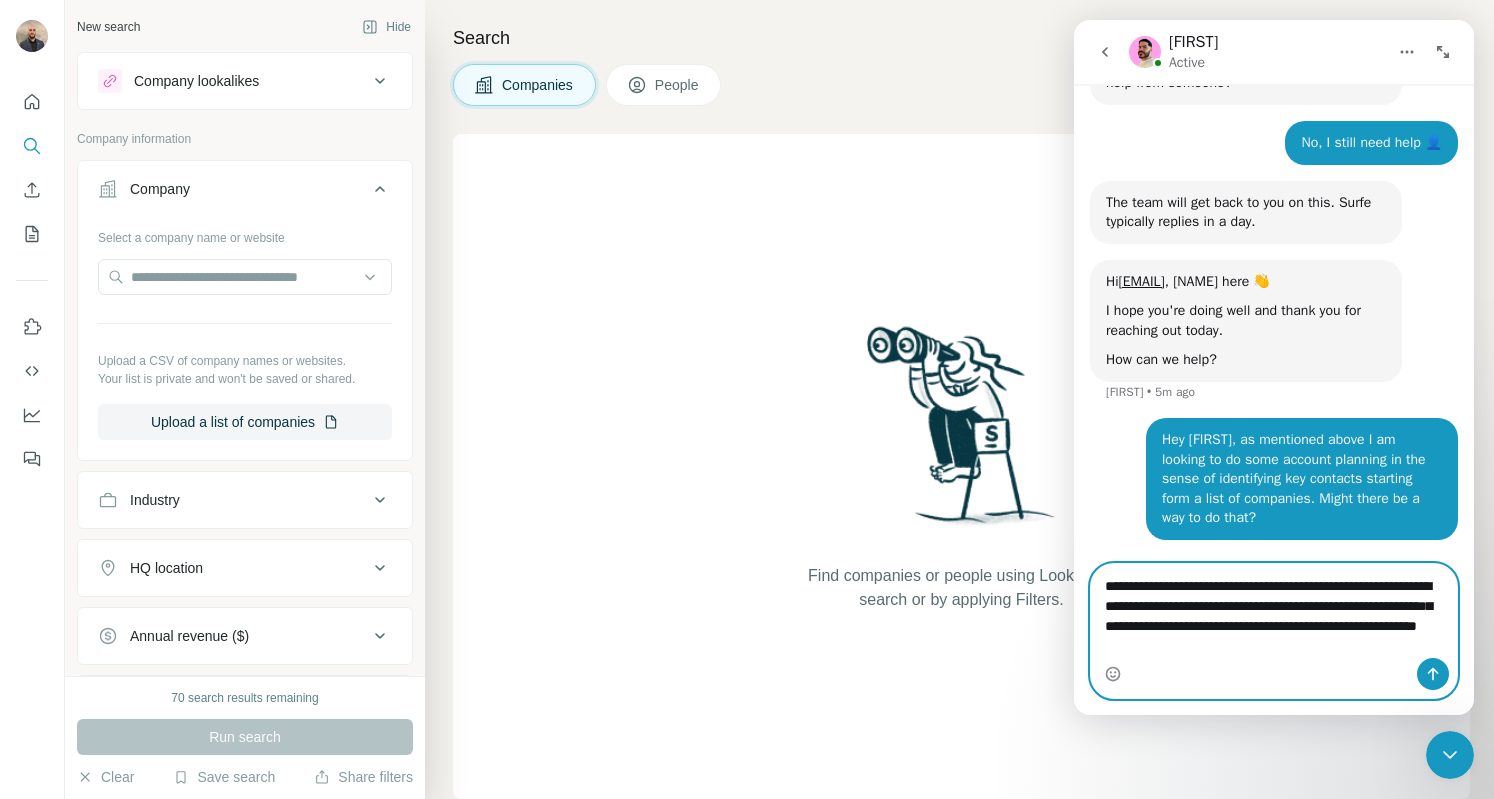 type on "**********" 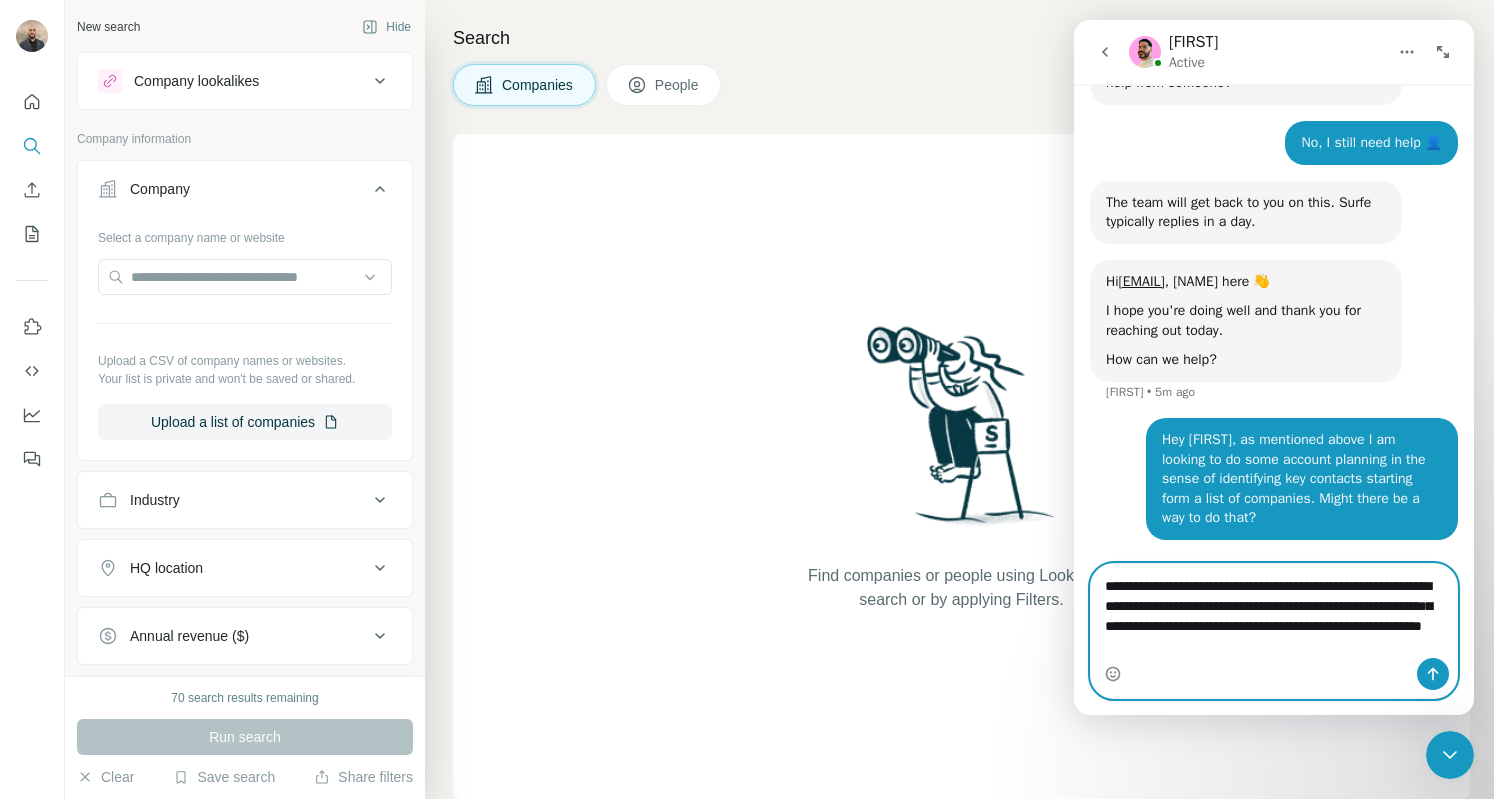 type 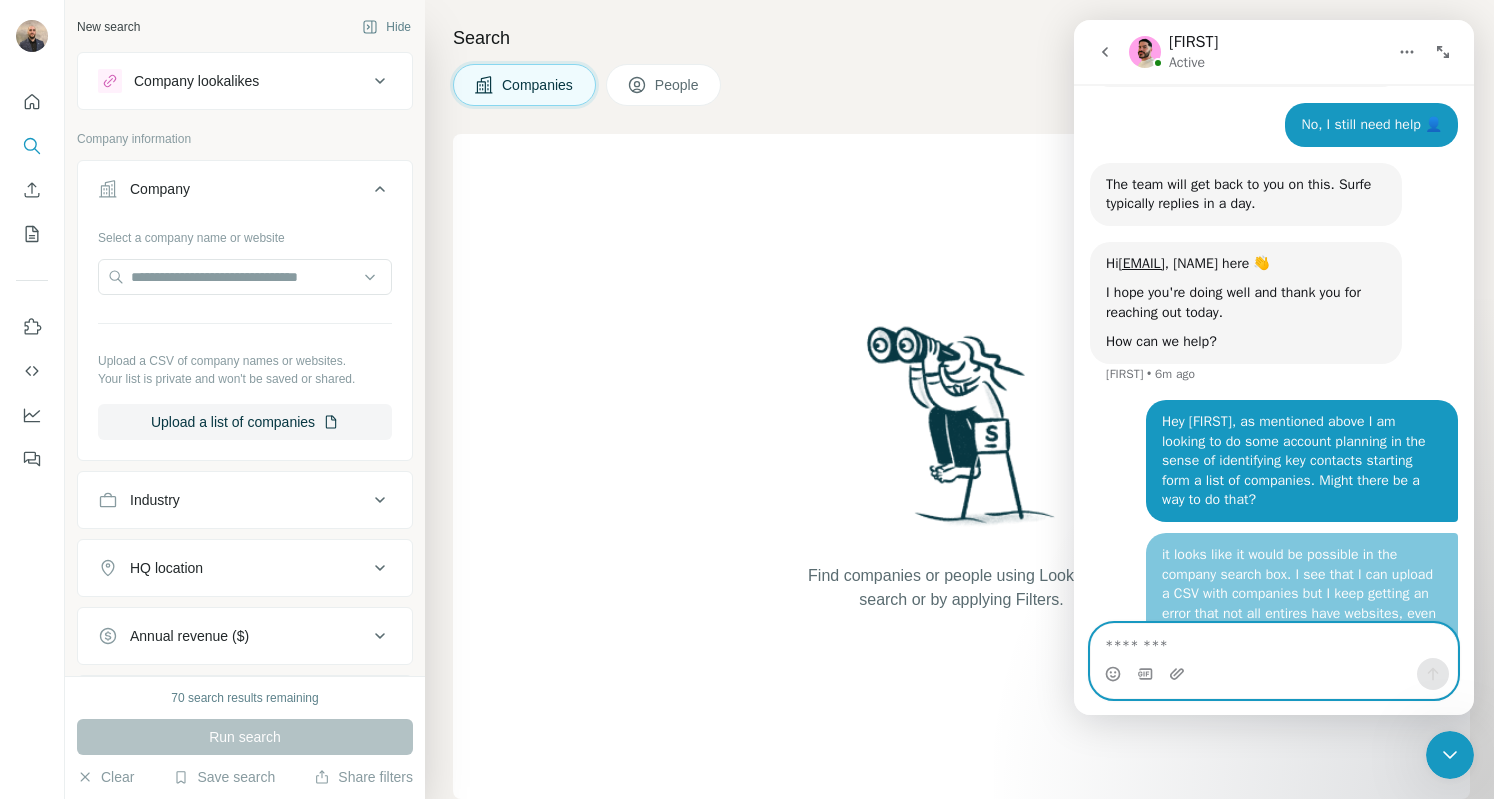 scroll, scrollTop: 1411, scrollLeft: 0, axis: vertical 